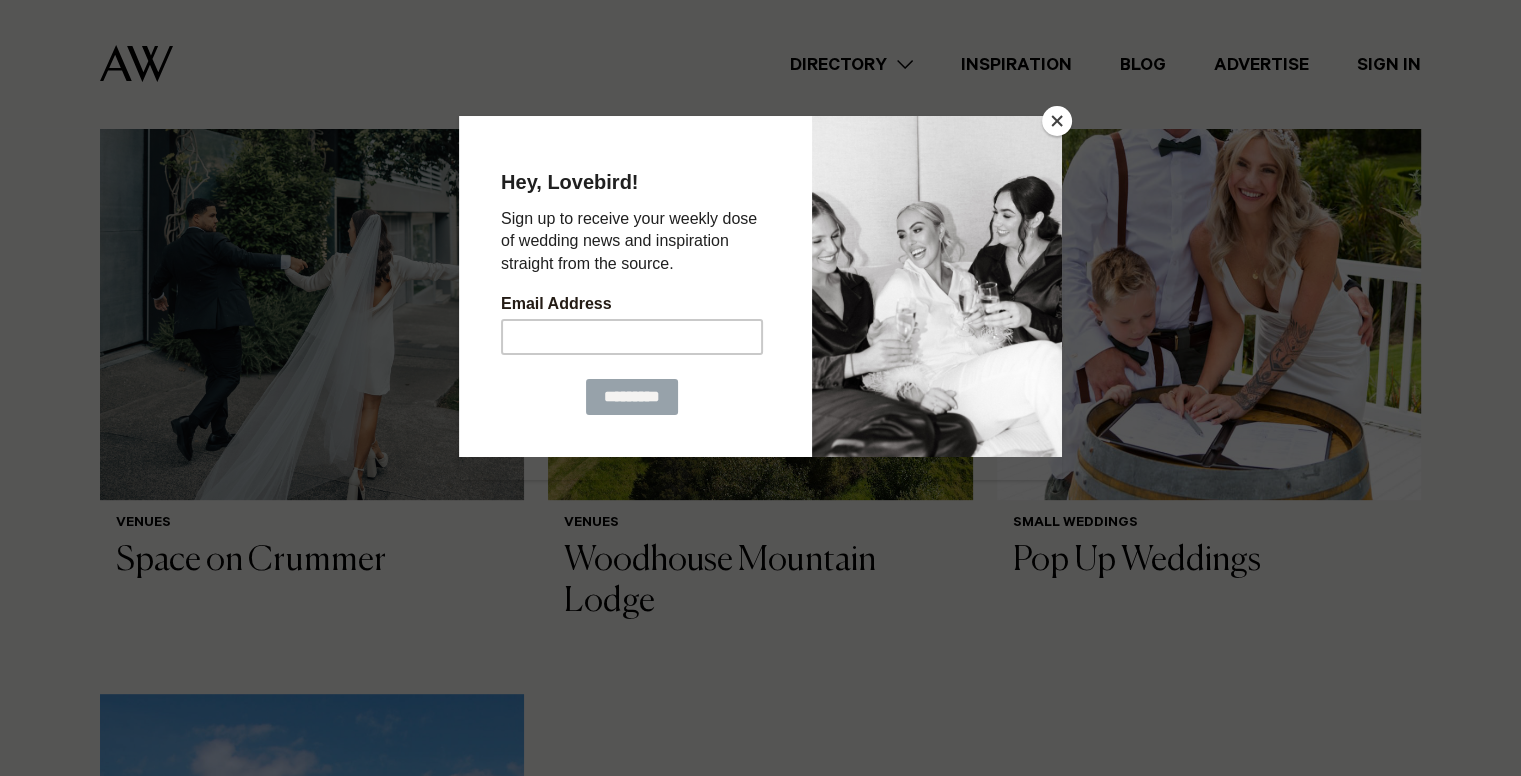 scroll, scrollTop: 704, scrollLeft: 0, axis: vertical 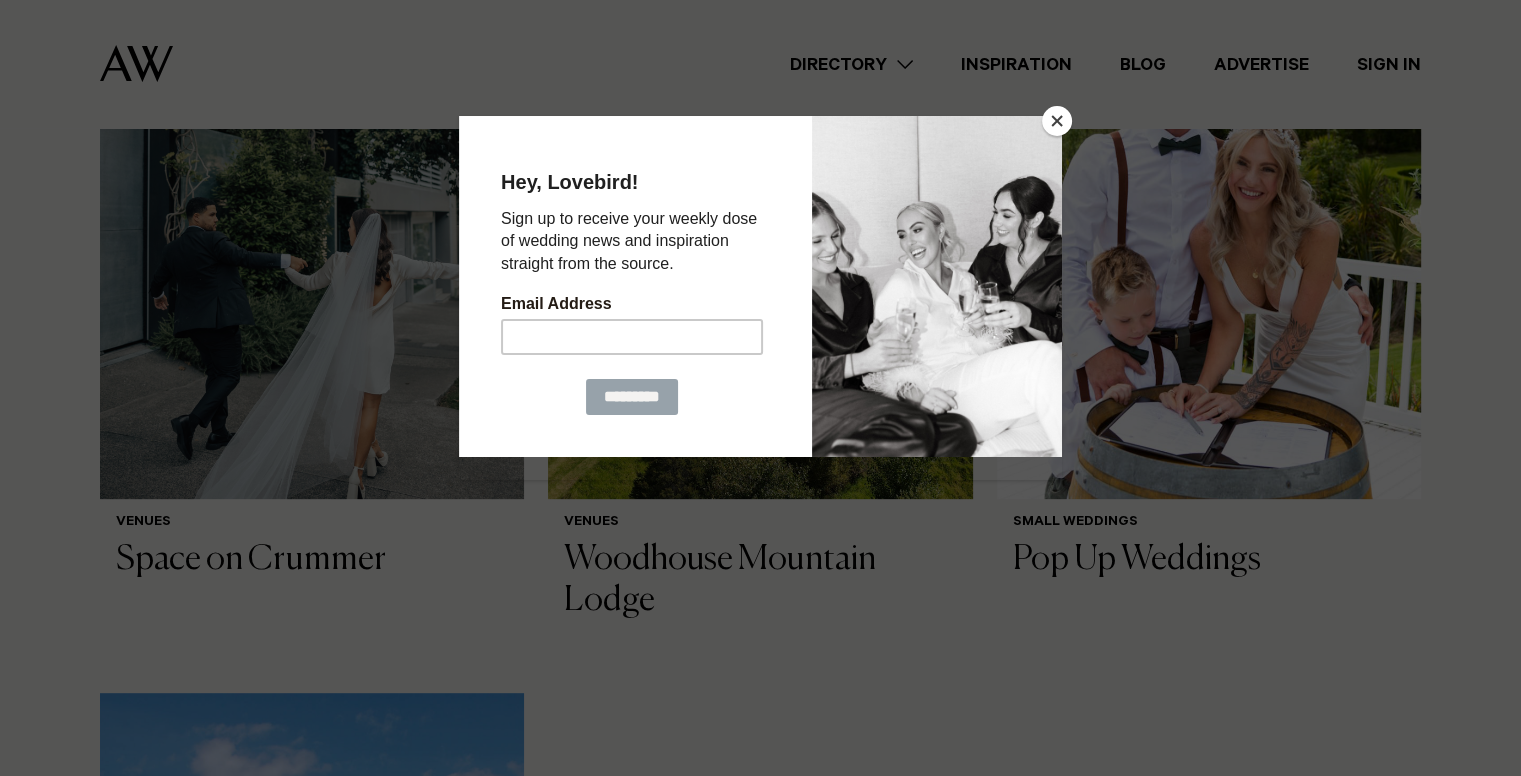 click at bounding box center [1057, 121] 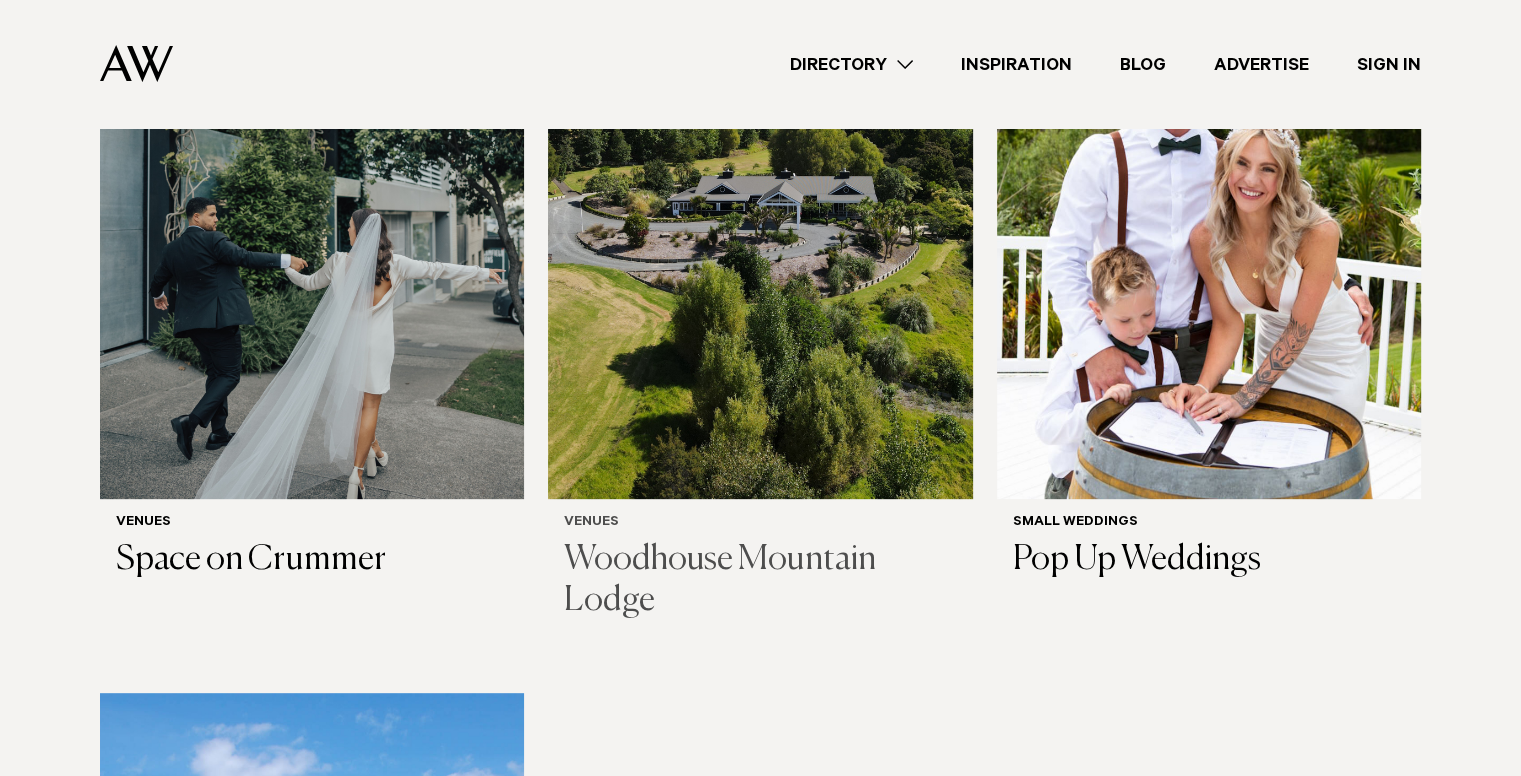 click on "Woodhouse Mountain Lodge" at bounding box center [760, 581] 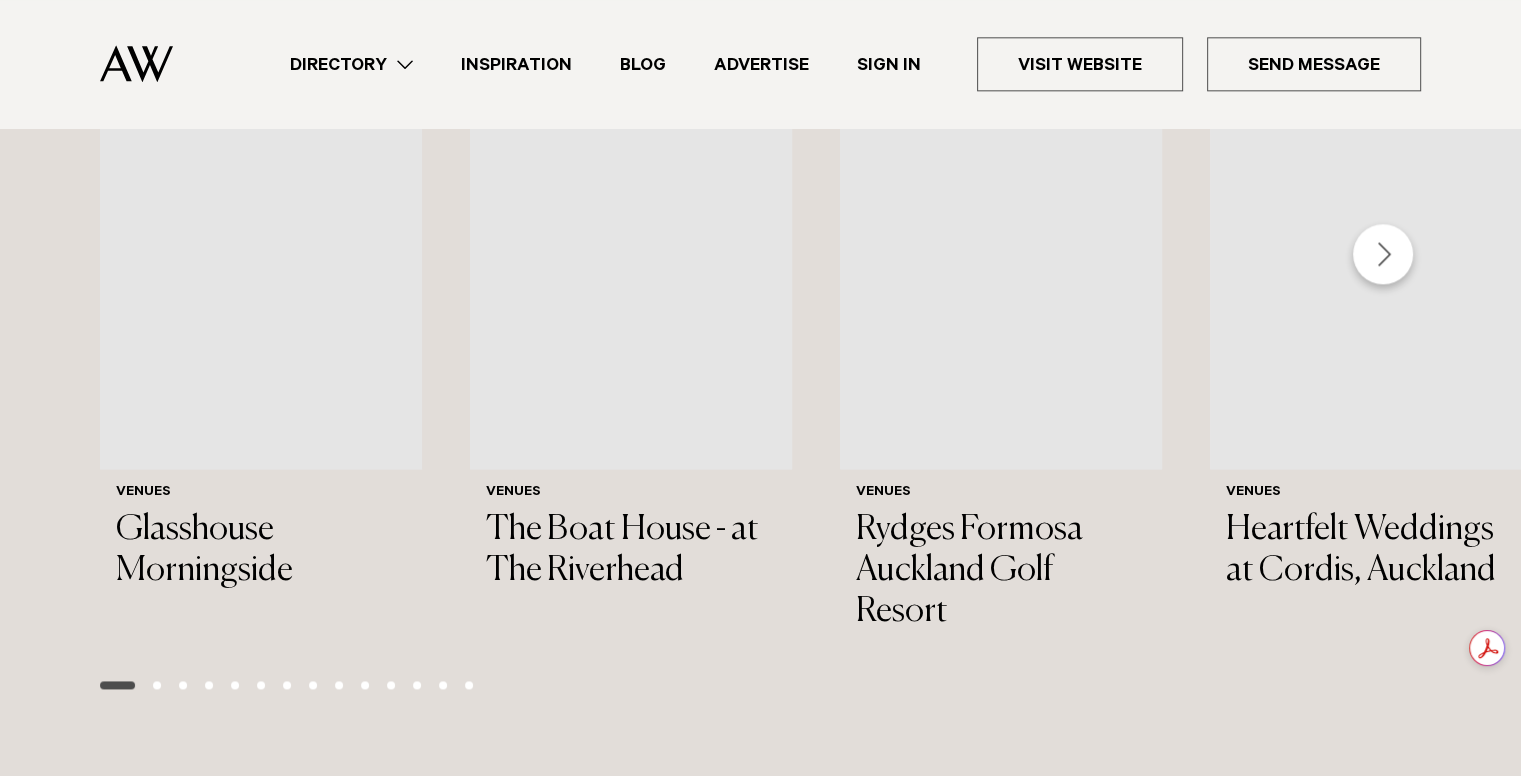 scroll, scrollTop: 2449, scrollLeft: 0, axis: vertical 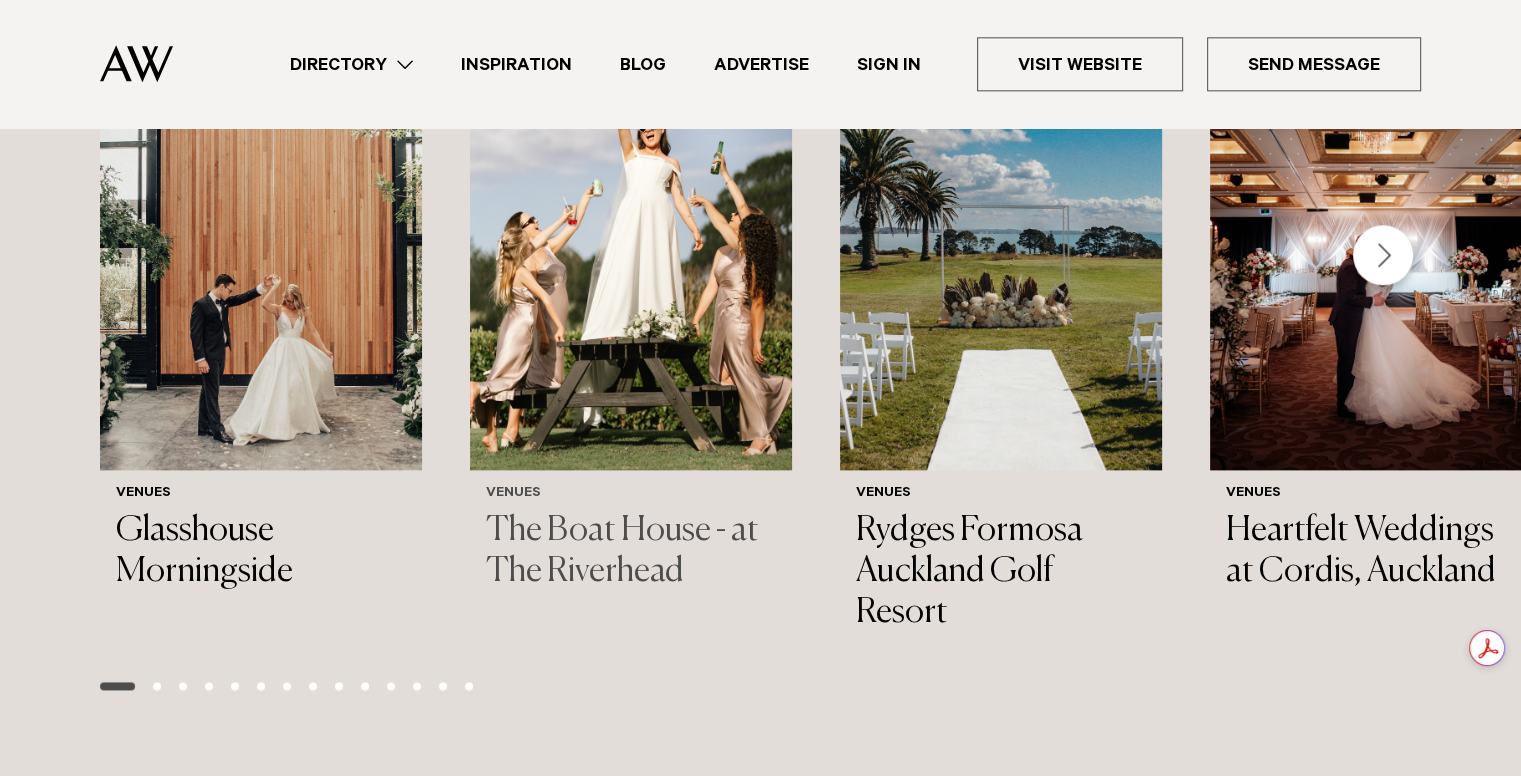 click on "The Boat House
- at The Riverhead" at bounding box center [631, 552] 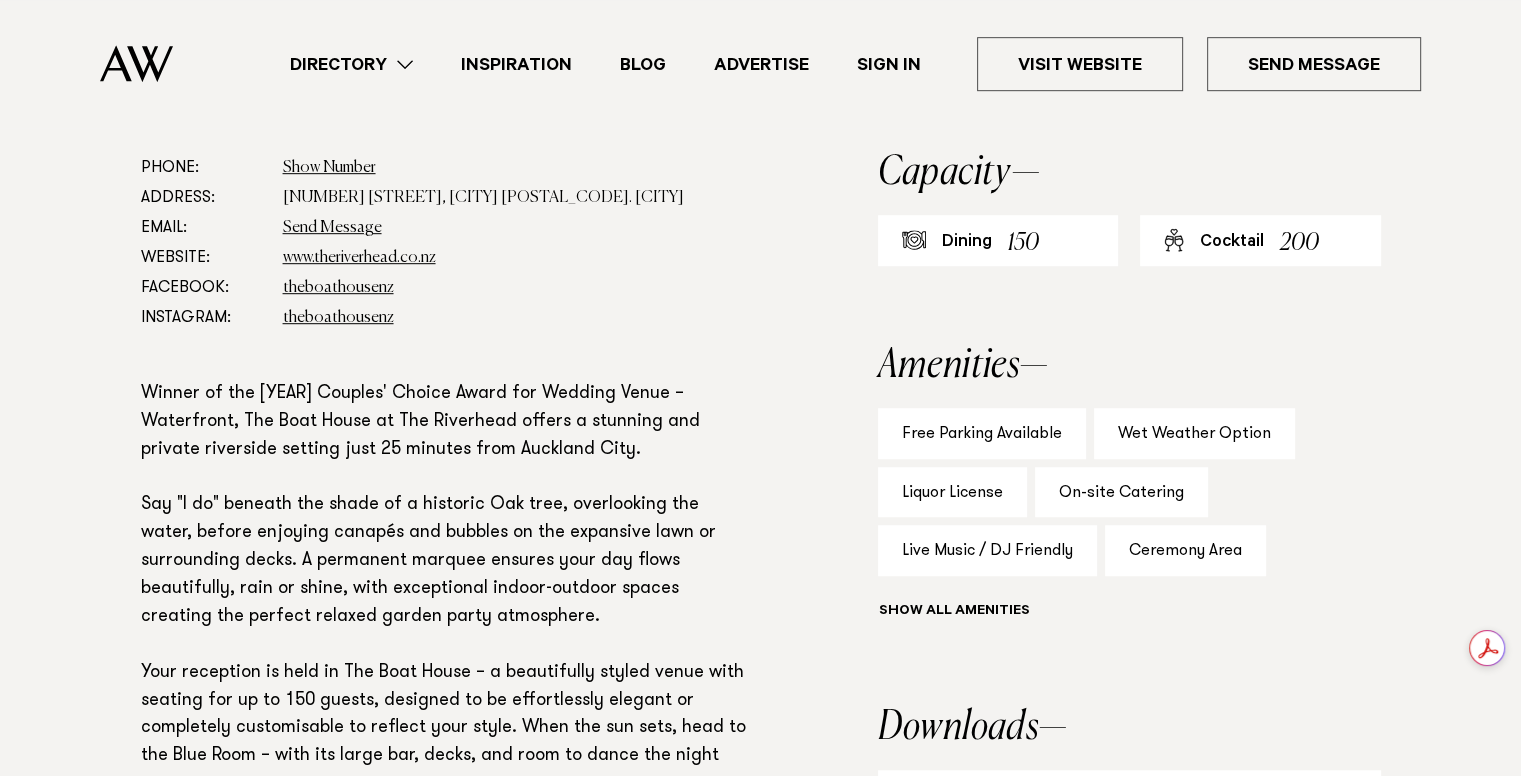 scroll, scrollTop: 1208, scrollLeft: 0, axis: vertical 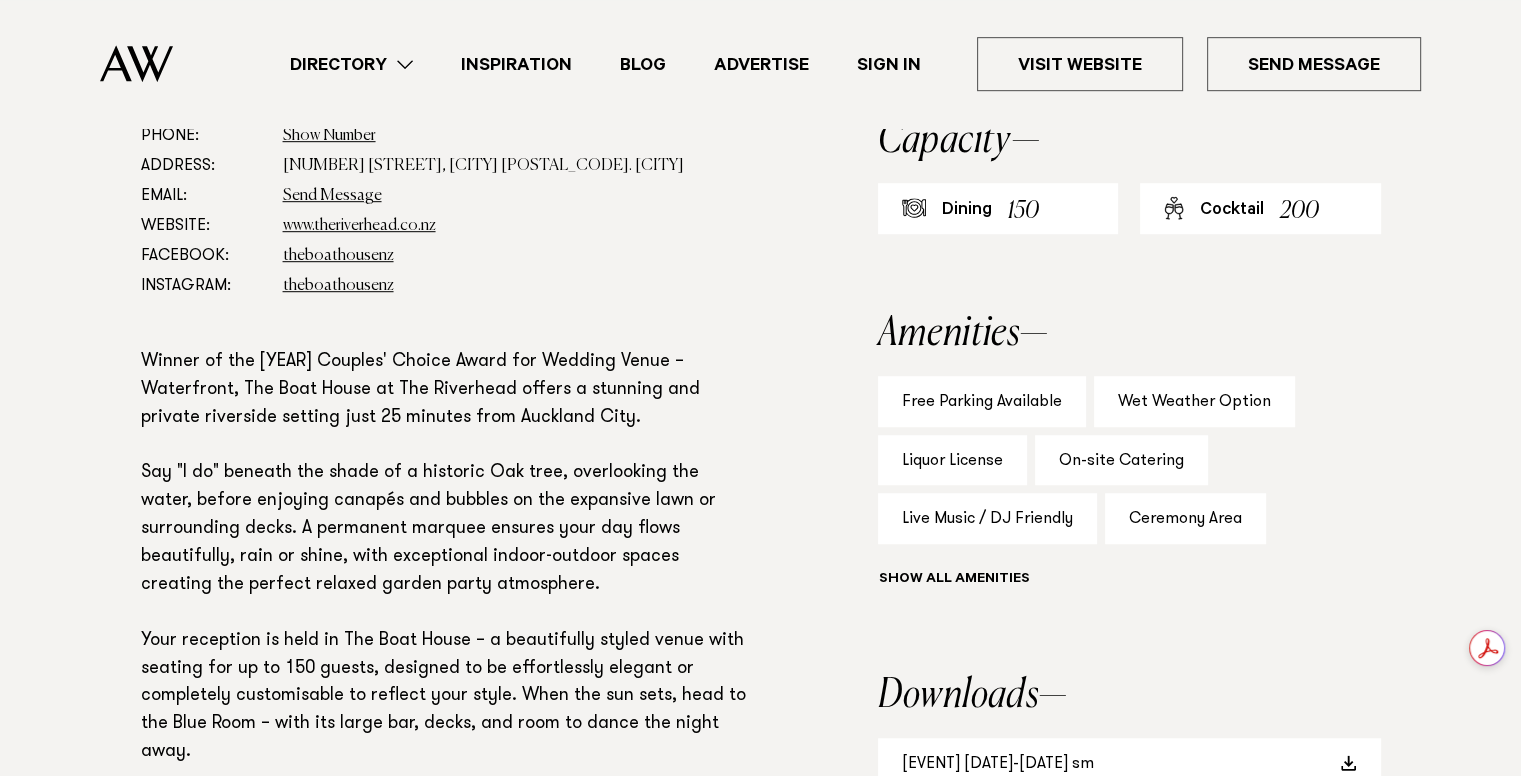 click on "Dining" at bounding box center [967, 211] 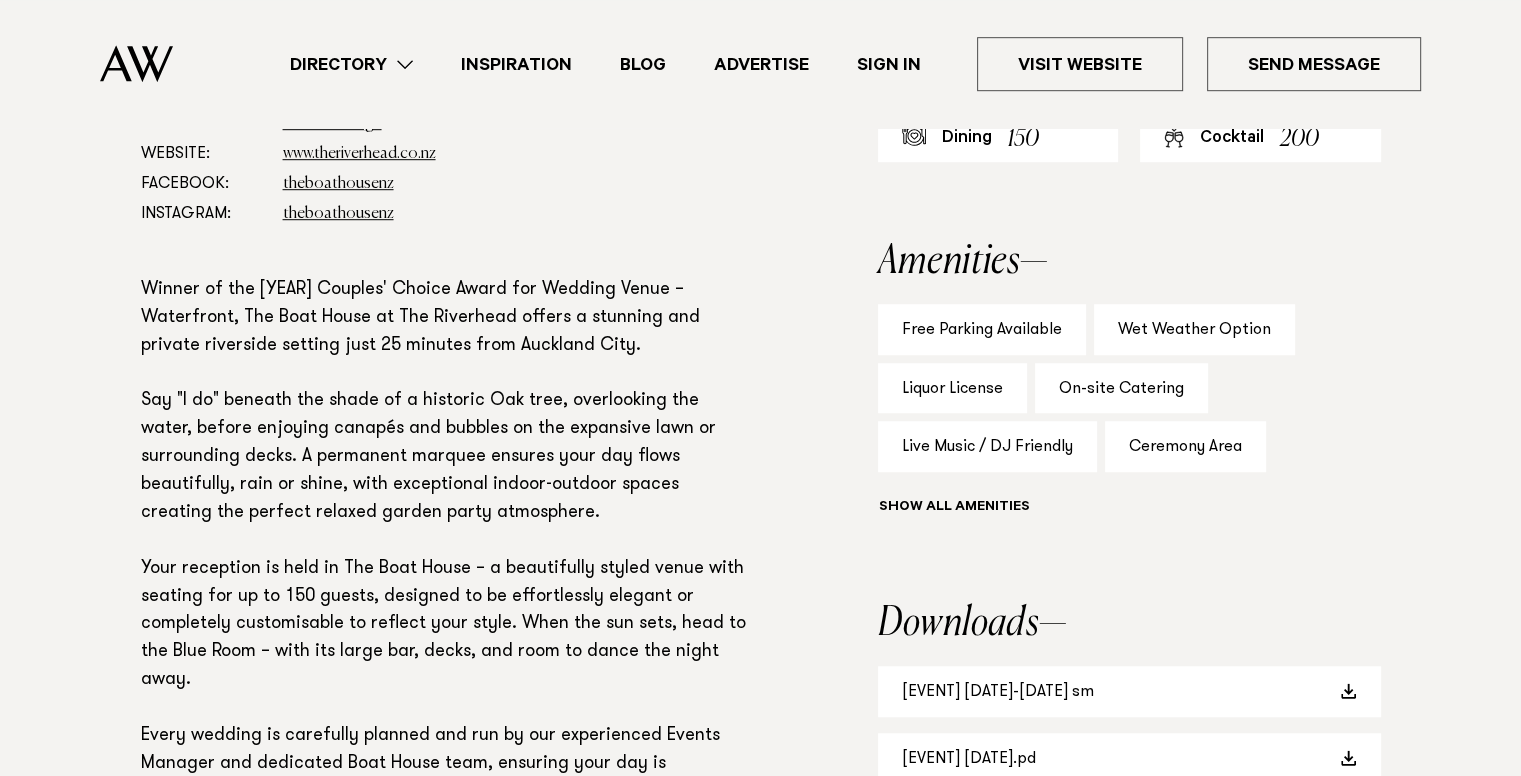 scroll, scrollTop: 1281, scrollLeft: 0, axis: vertical 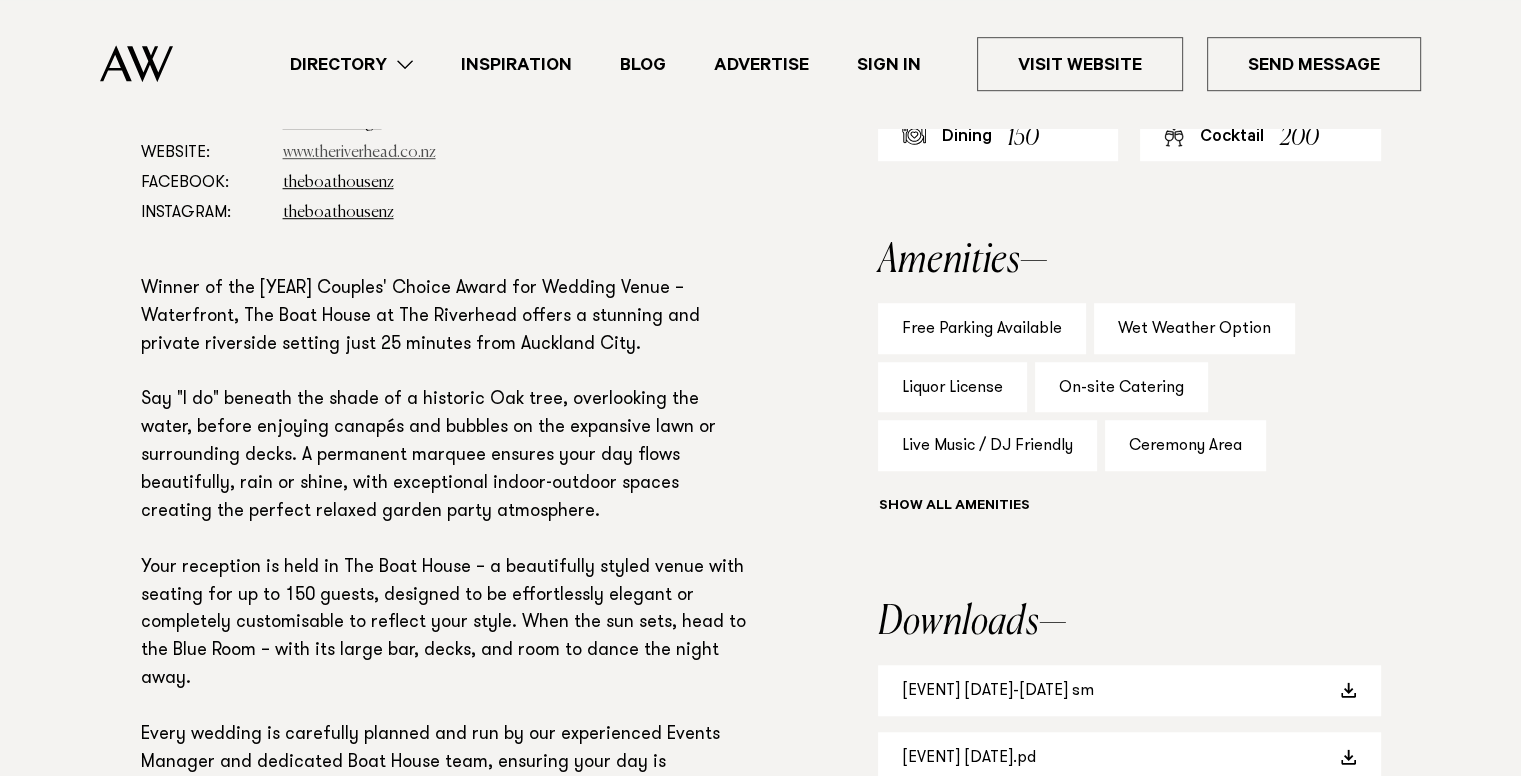 click on "www.theriverhead.co.nz" at bounding box center [359, 153] 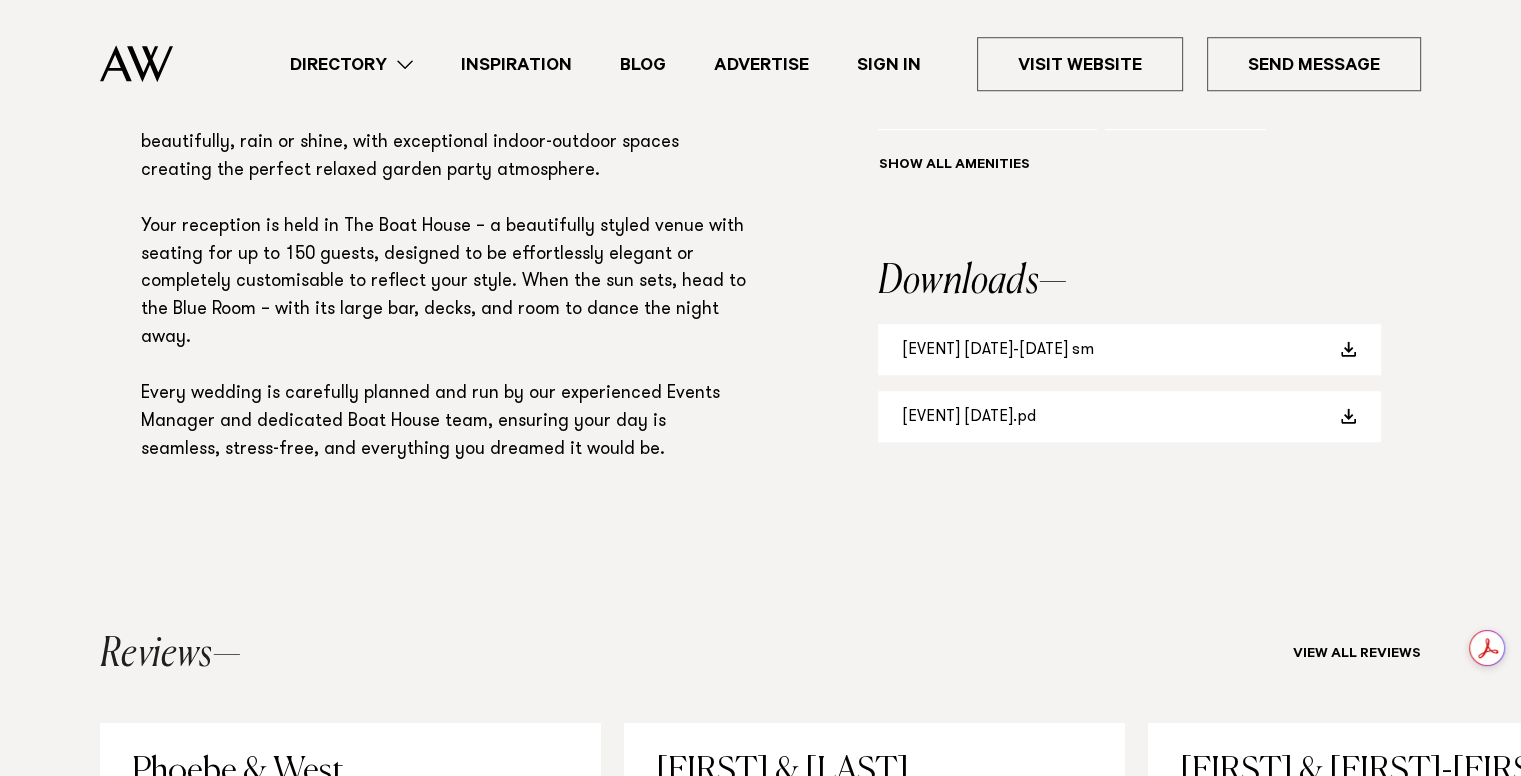 scroll, scrollTop: 1623, scrollLeft: 0, axis: vertical 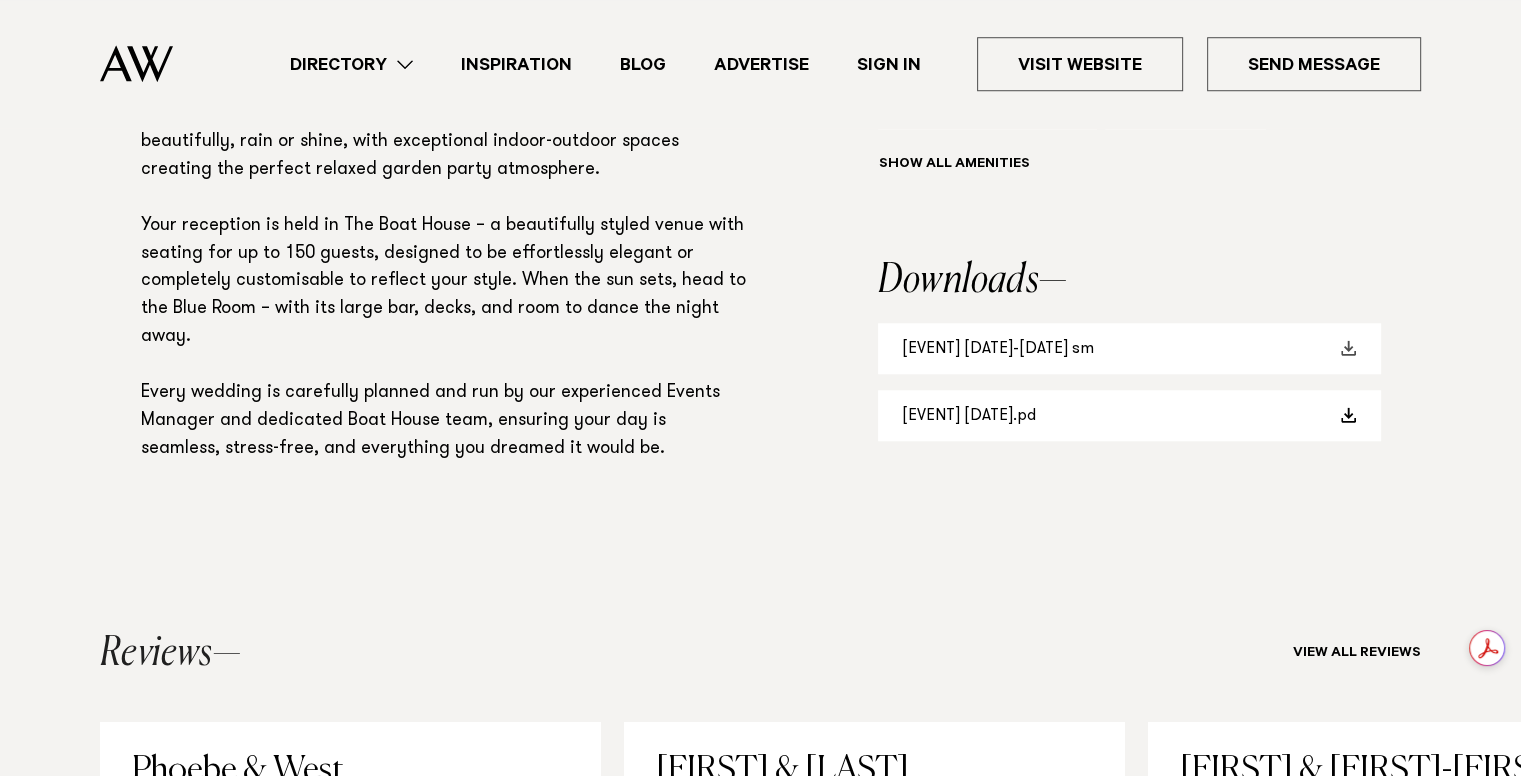 click on "Wedding Pack 1_05_2025-2026 sm" at bounding box center (1129, 348) 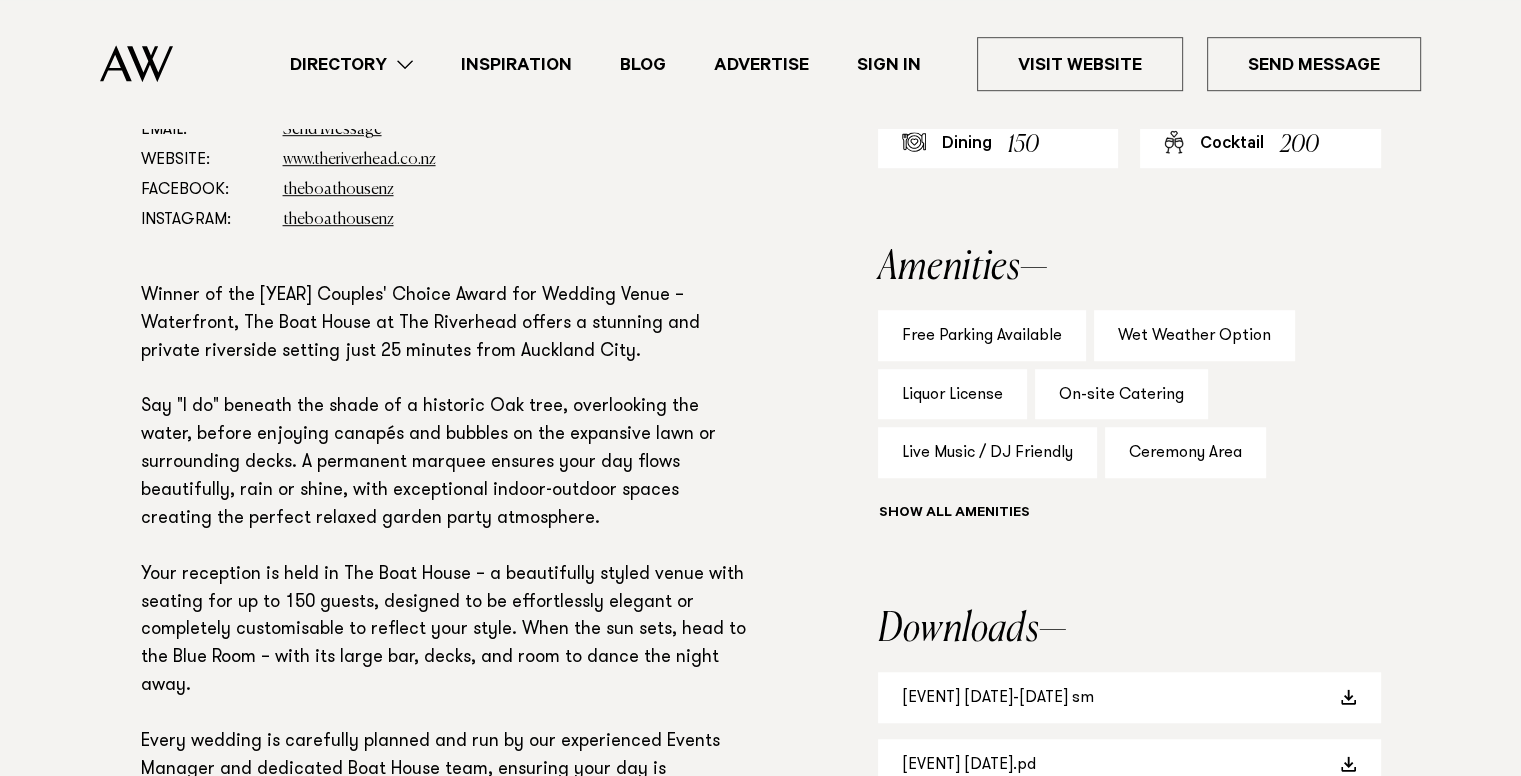 scroll, scrollTop: 1273, scrollLeft: 0, axis: vertical 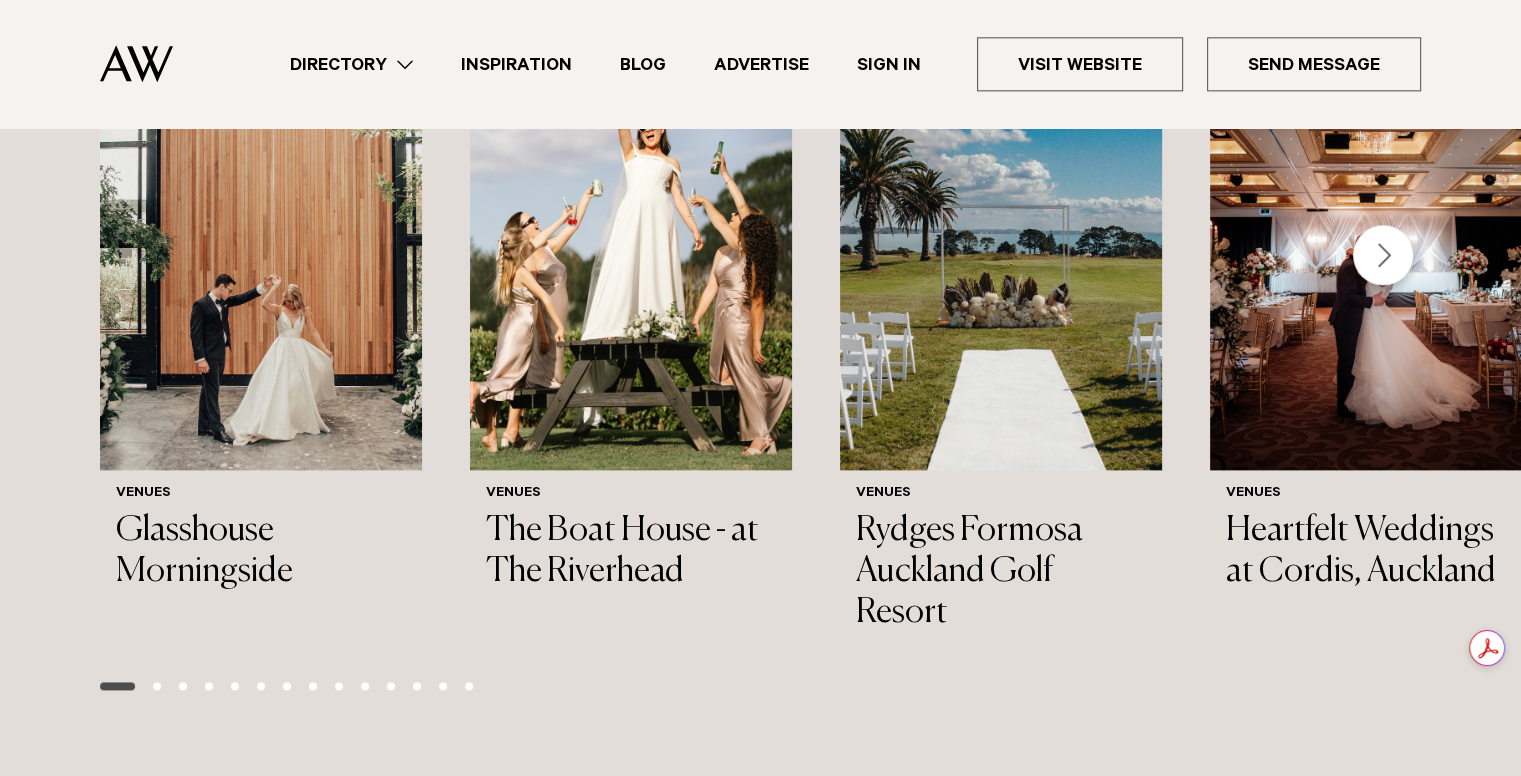 click at bounding box center (1383, 255) 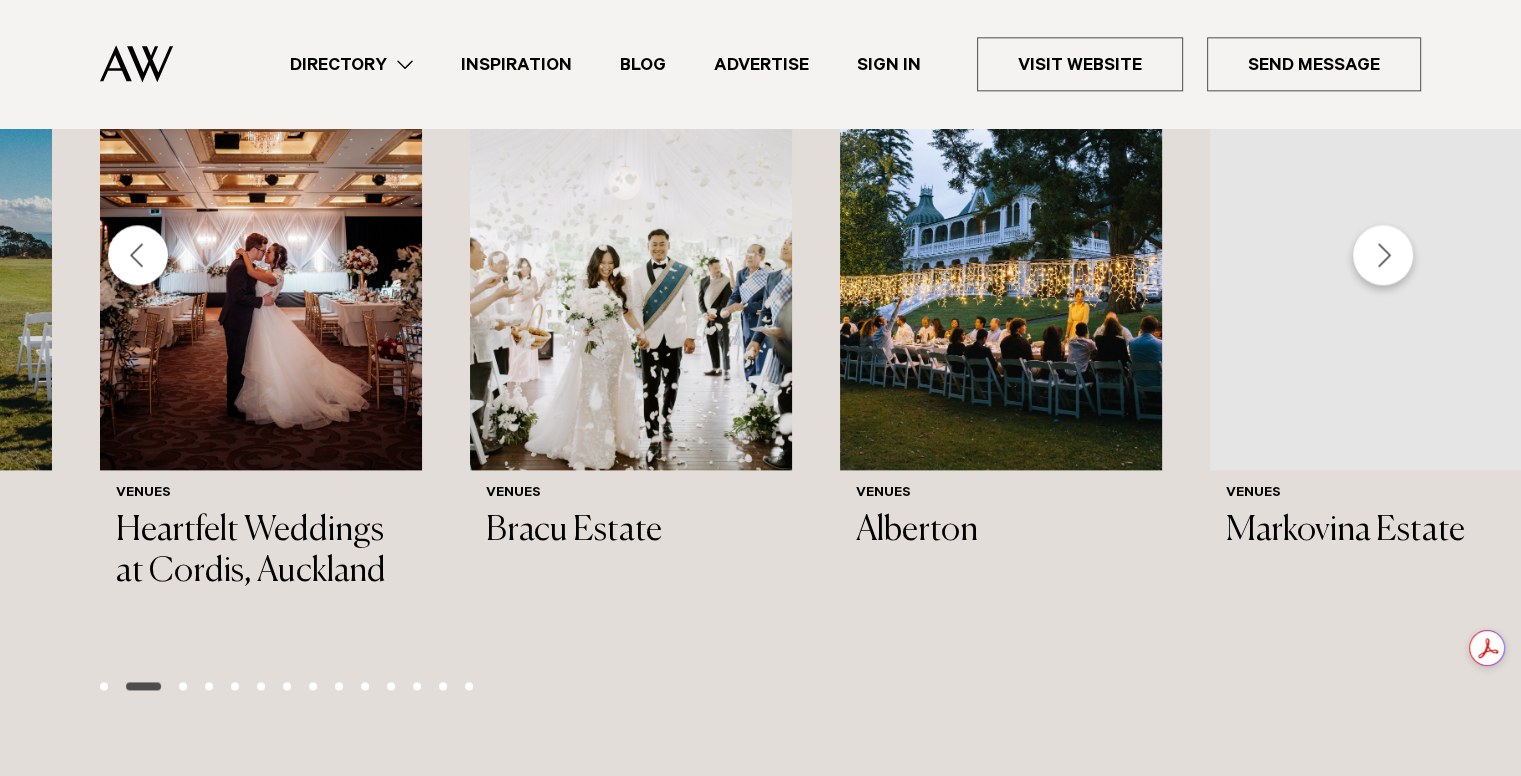 click at bounding box center [1383, 255] 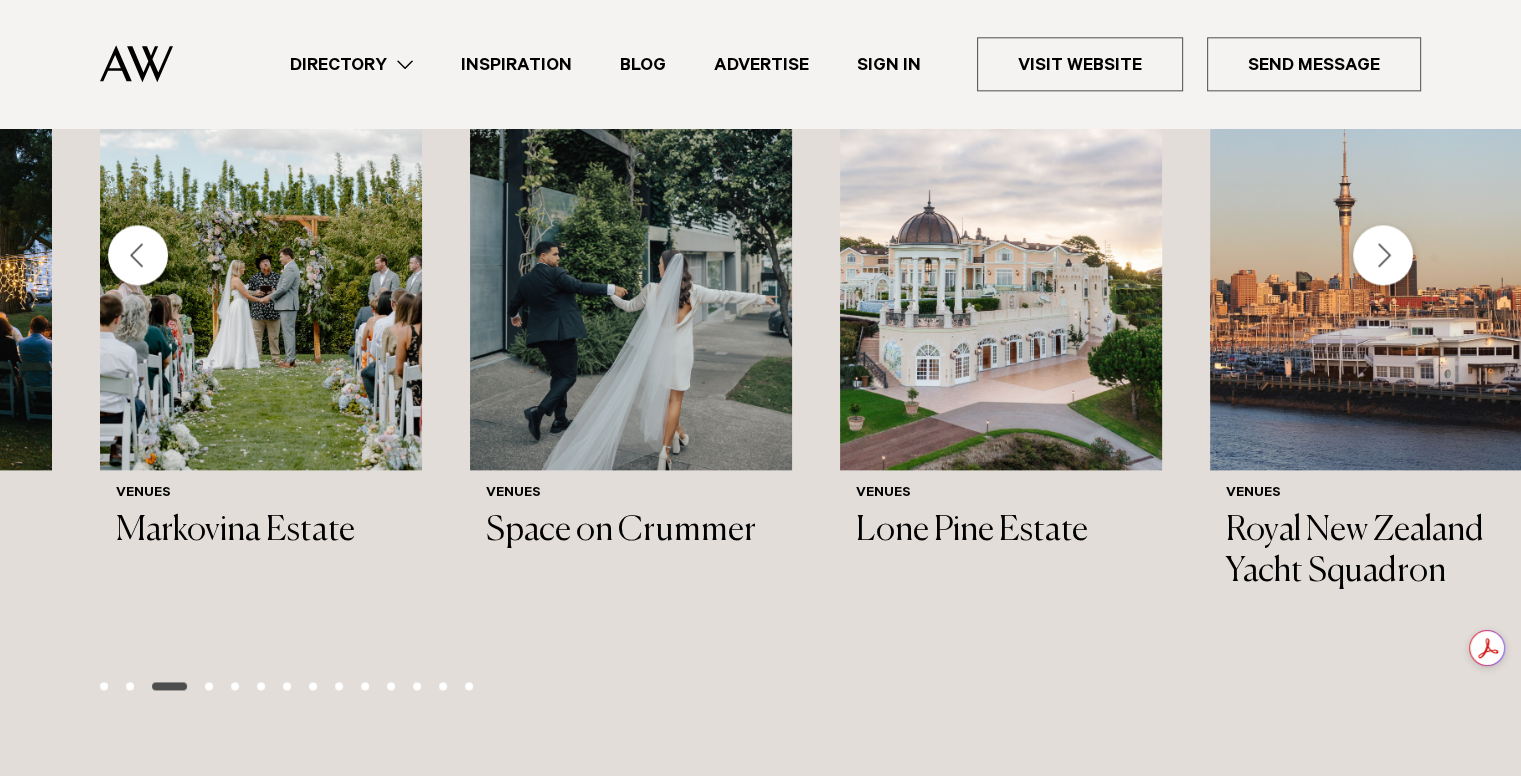 click at bounding box center (1383, 255) 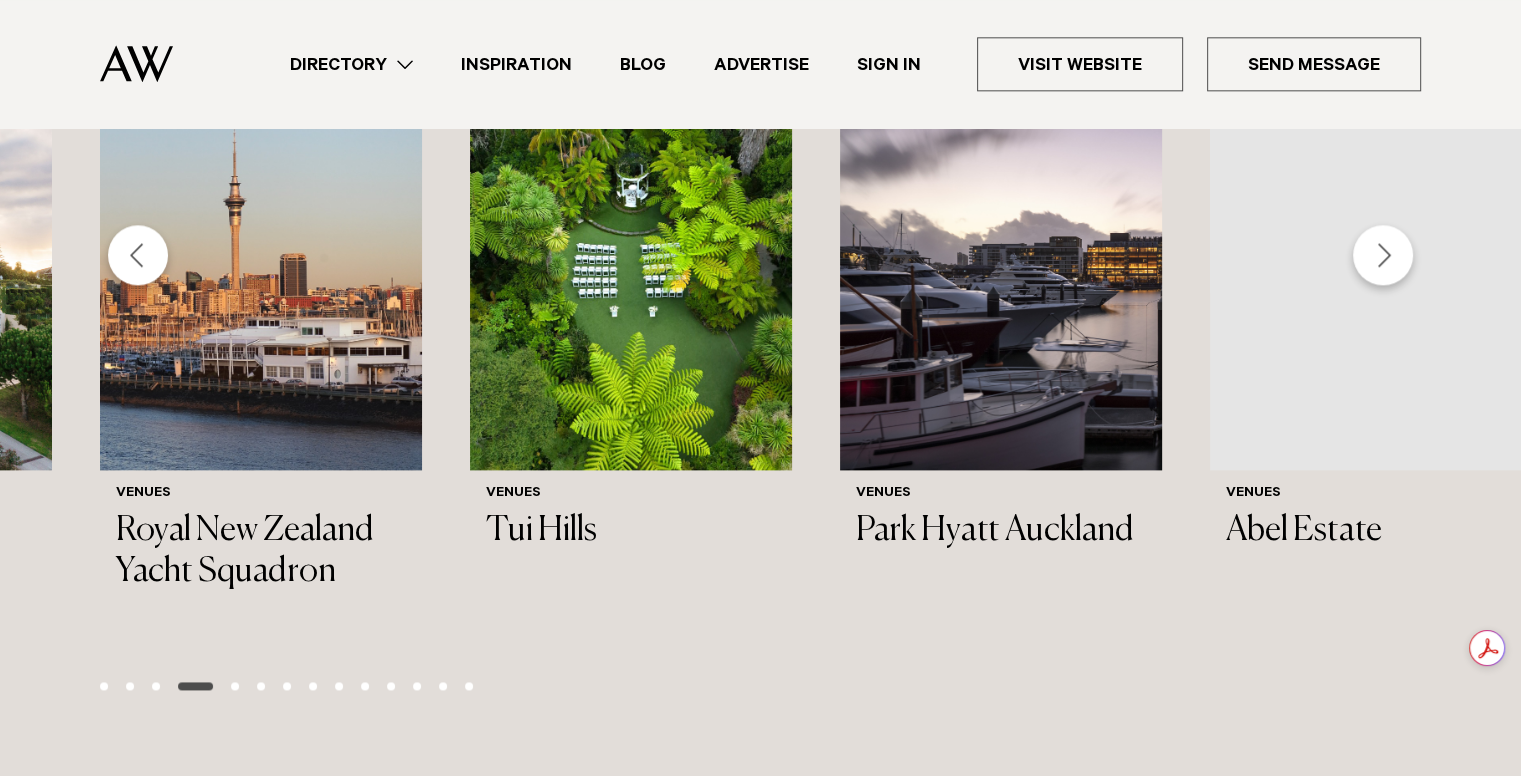 click at bounding box center (1383, 255) 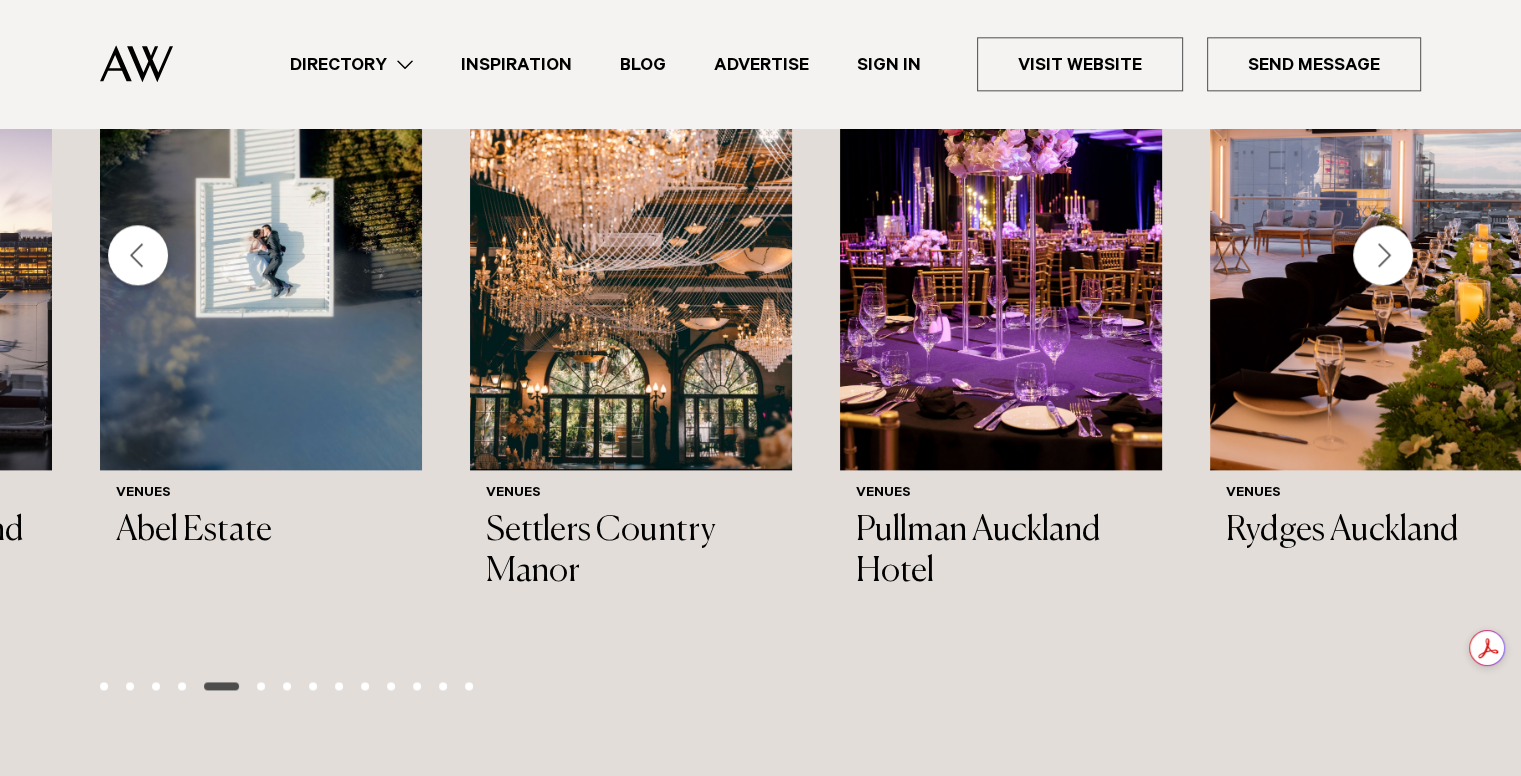 click at bounding box center [1383, 255] 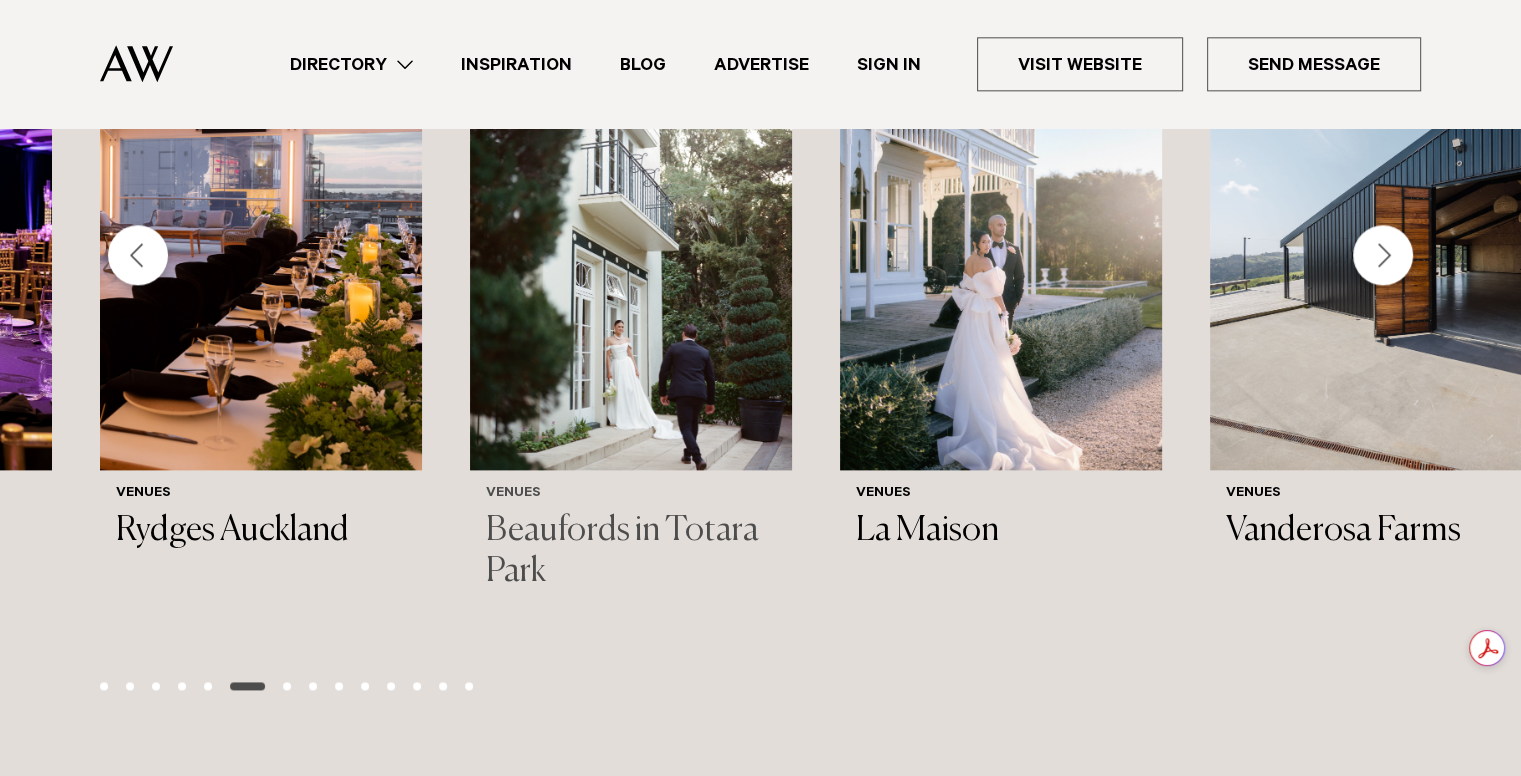 click on "Beaufords in Totara Park" at bounding box center [631, 552] 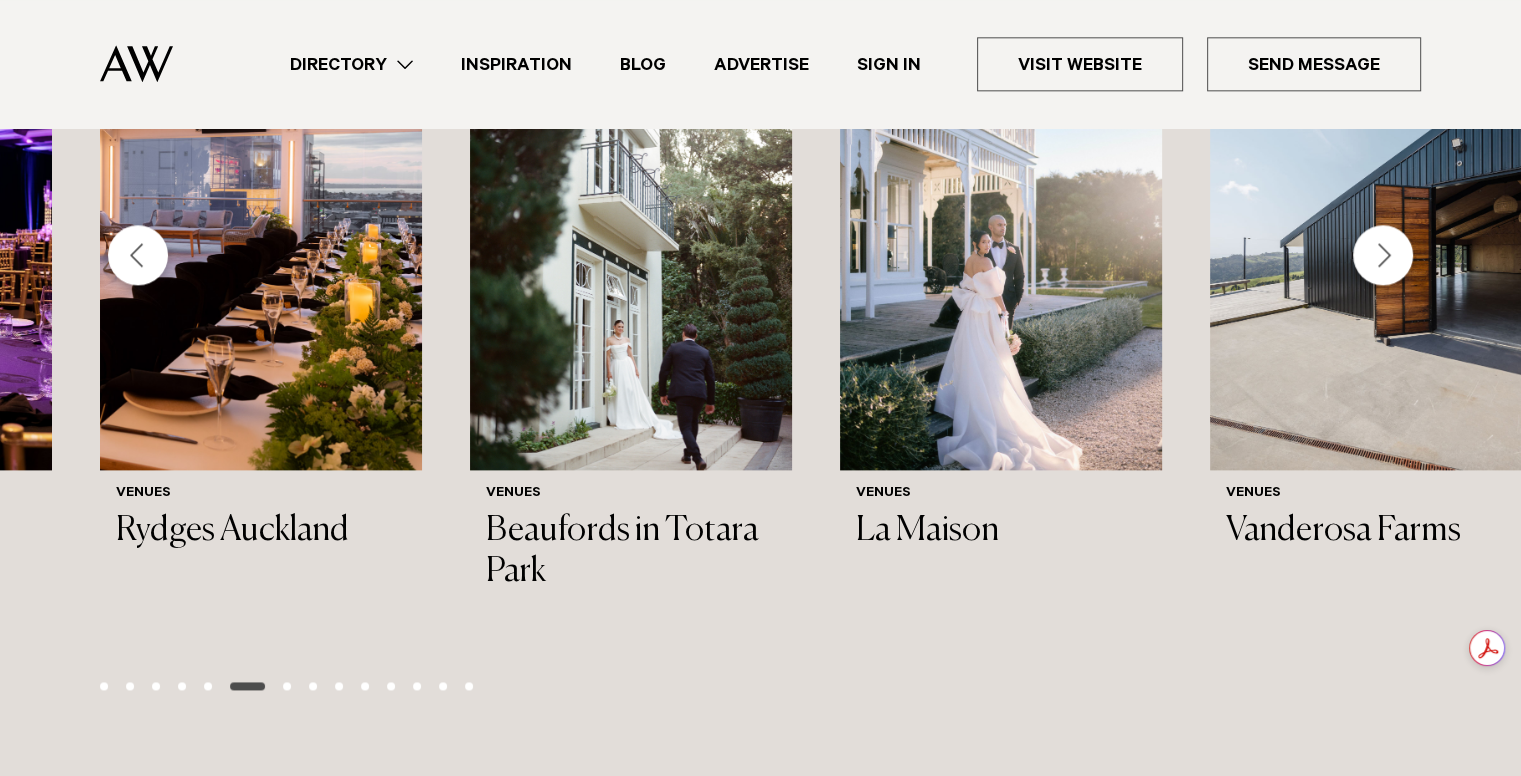 click at bounding box center (1383, 255) 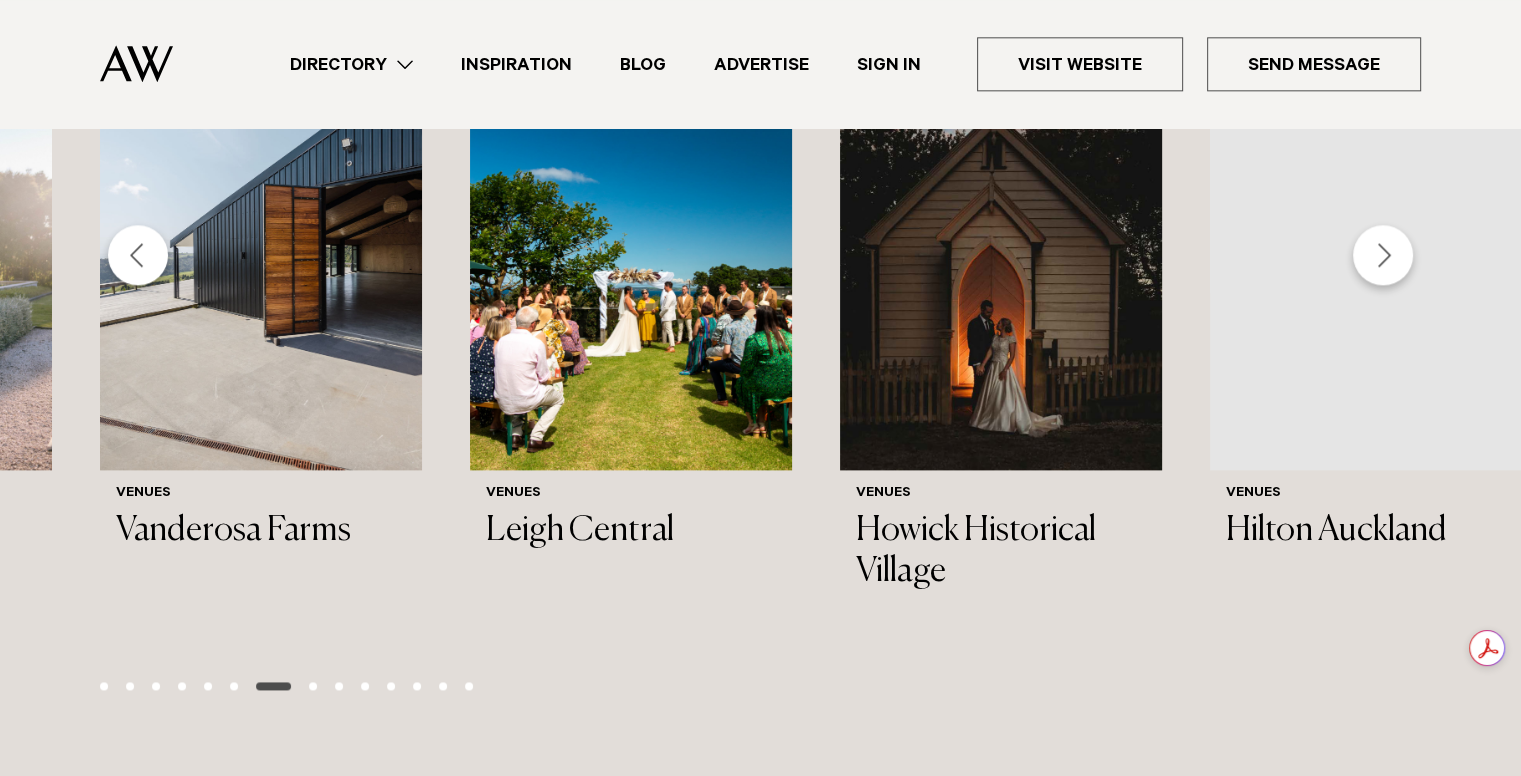 click at bounding box center (1383, 255) 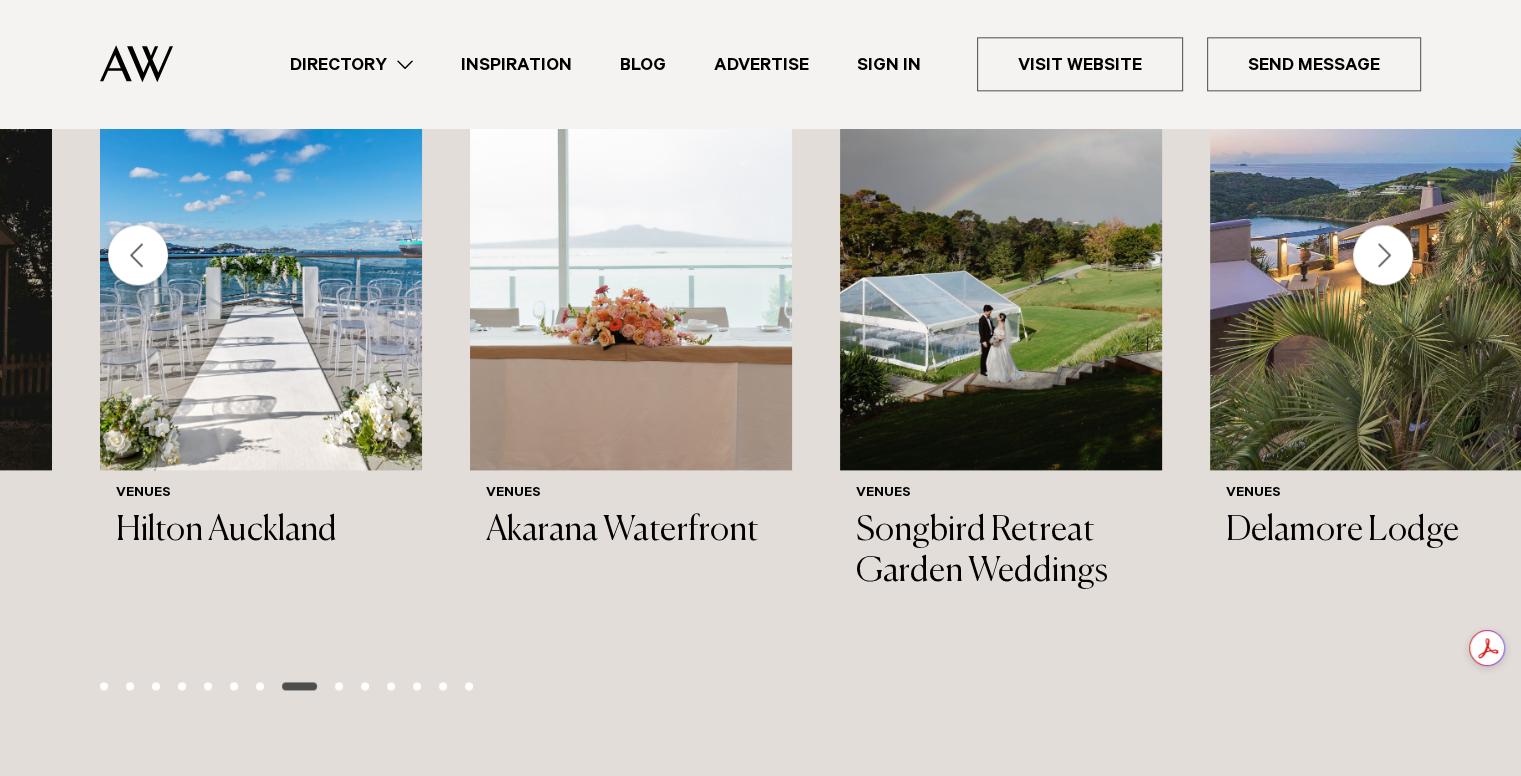 click at bounding box center (1383, 255) 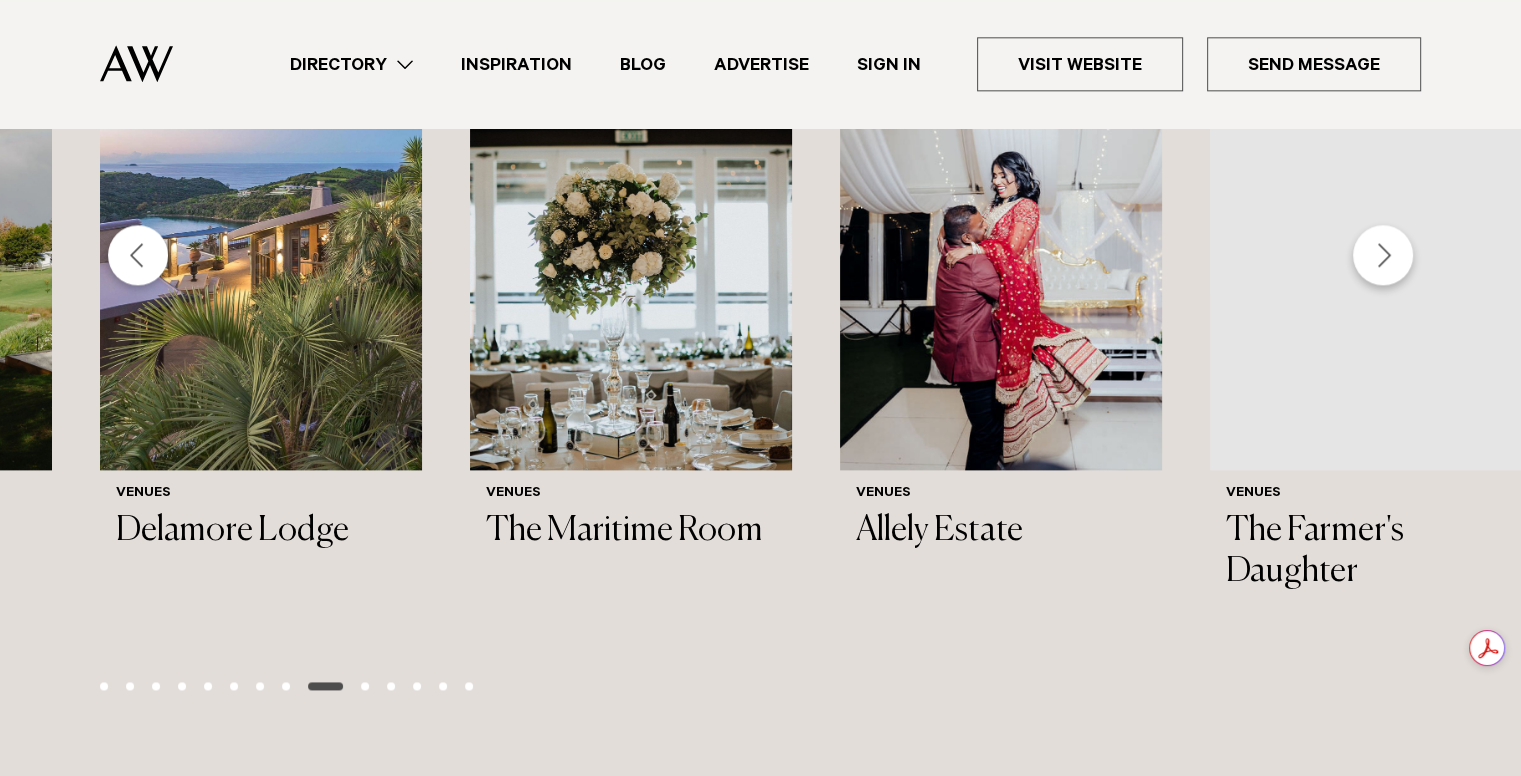 click at bounding box center (1383, 255) 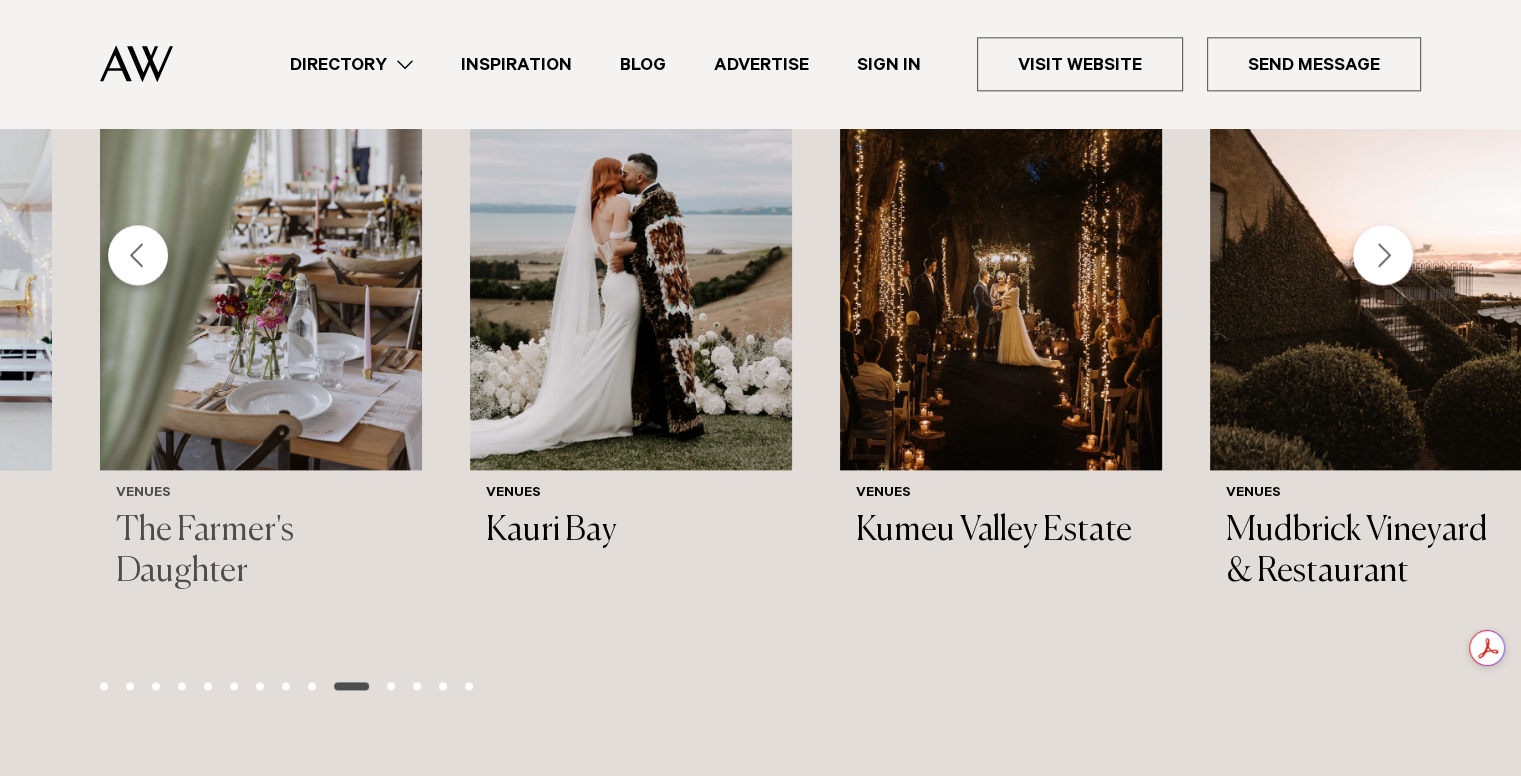 click on "The Farmer's Daughter" at bounding box center (261, 552) 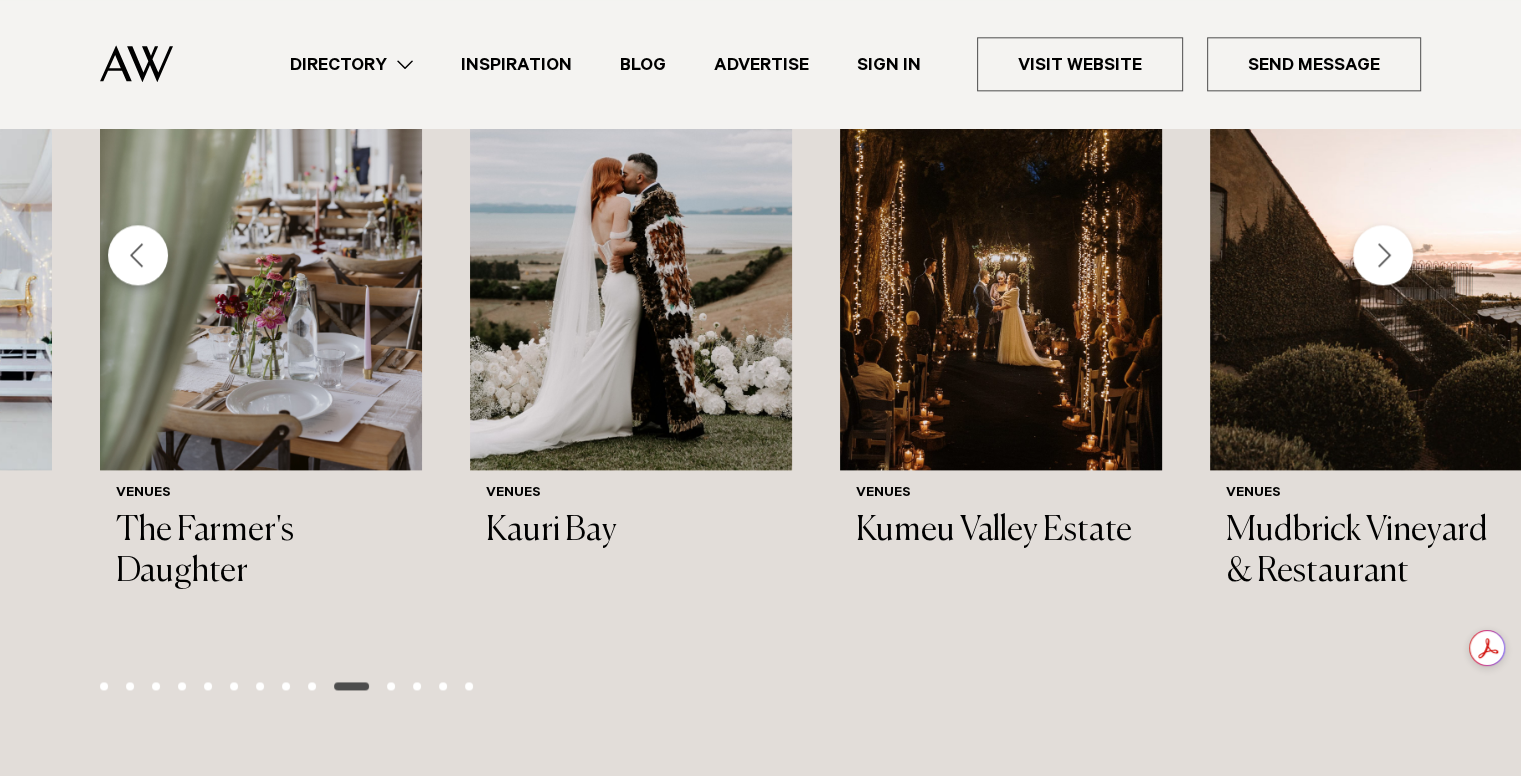 click at bounding box center (1383, 255) 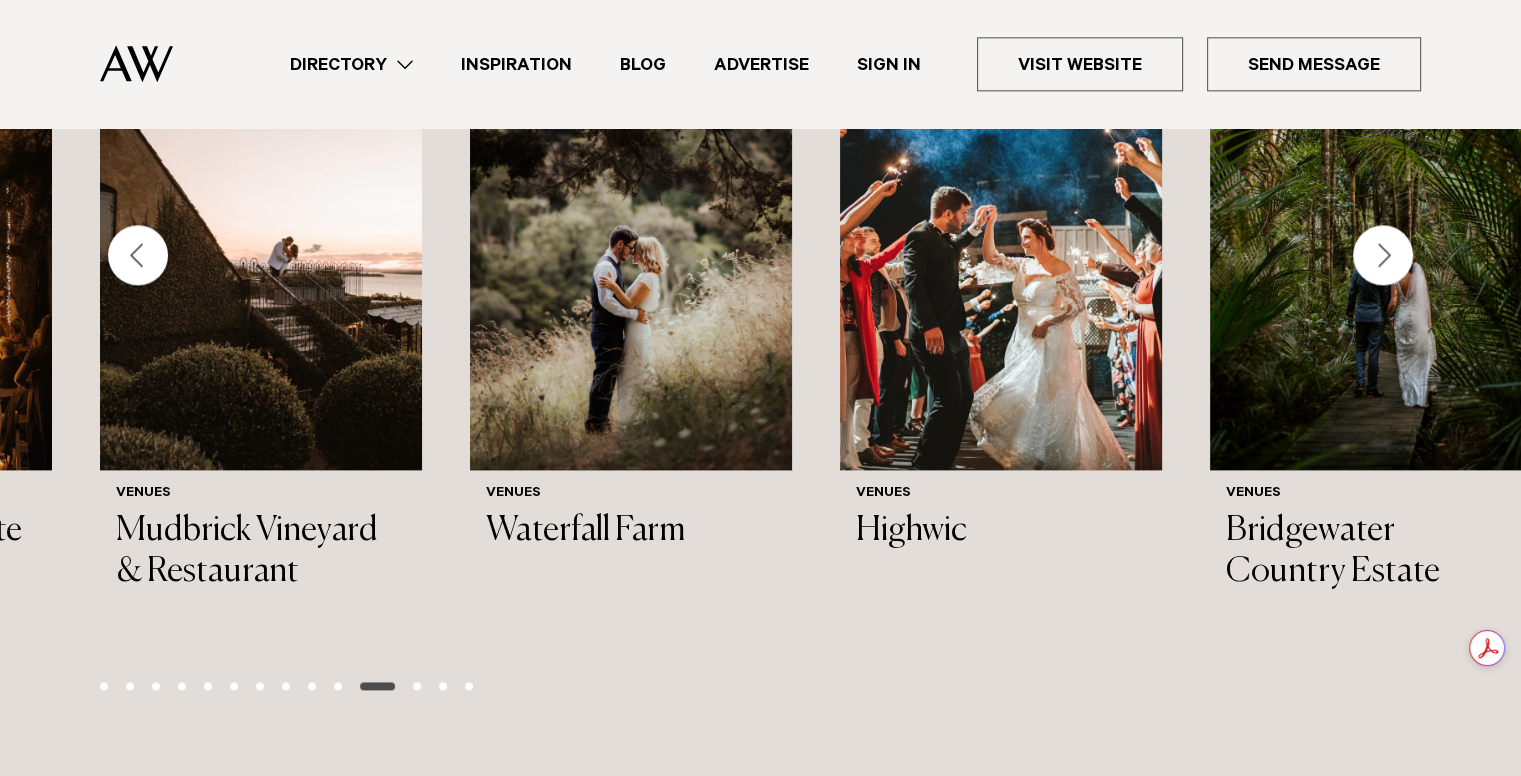 click at bounding box center (1383, 255) 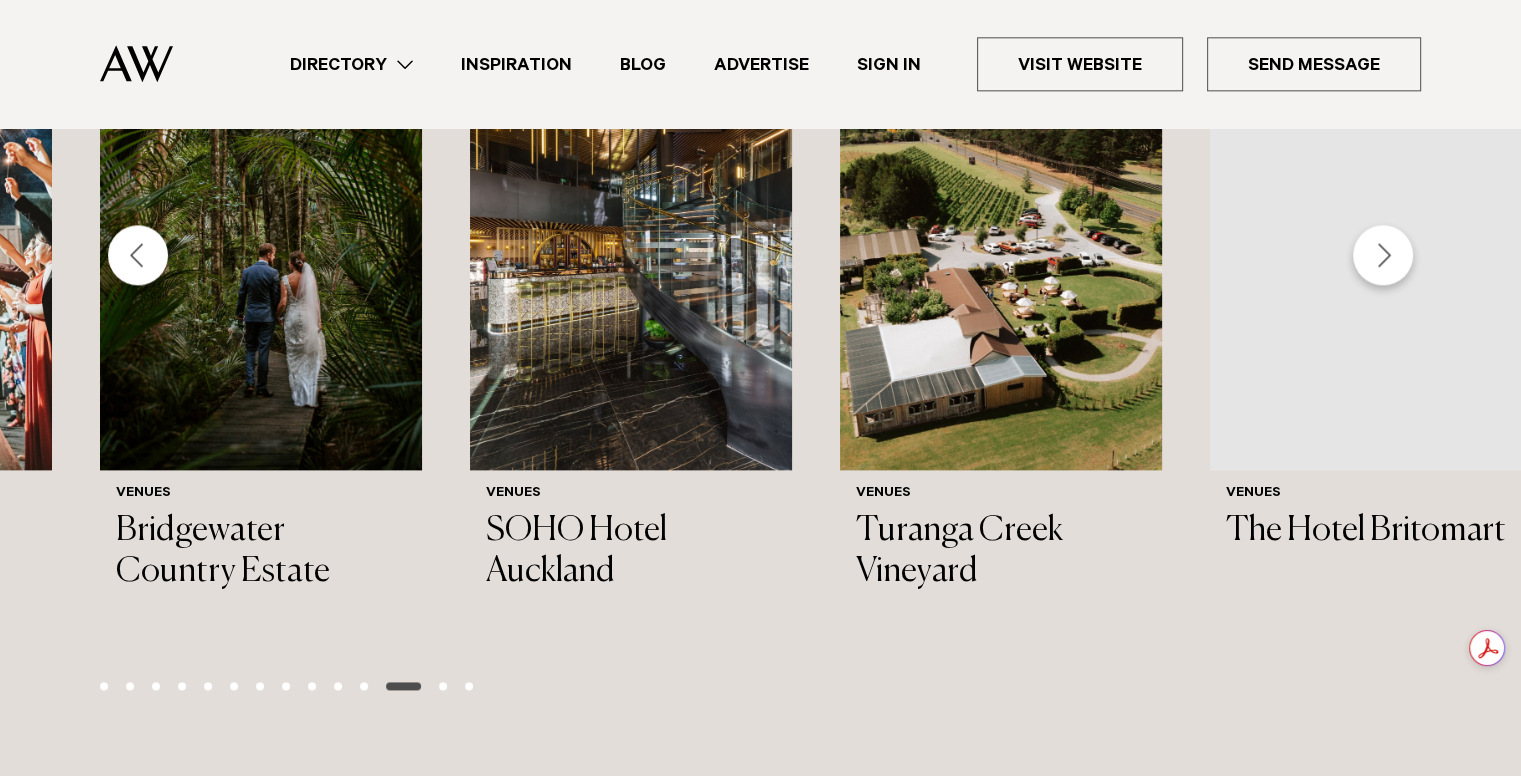 click at bounding box center (1383, 255) 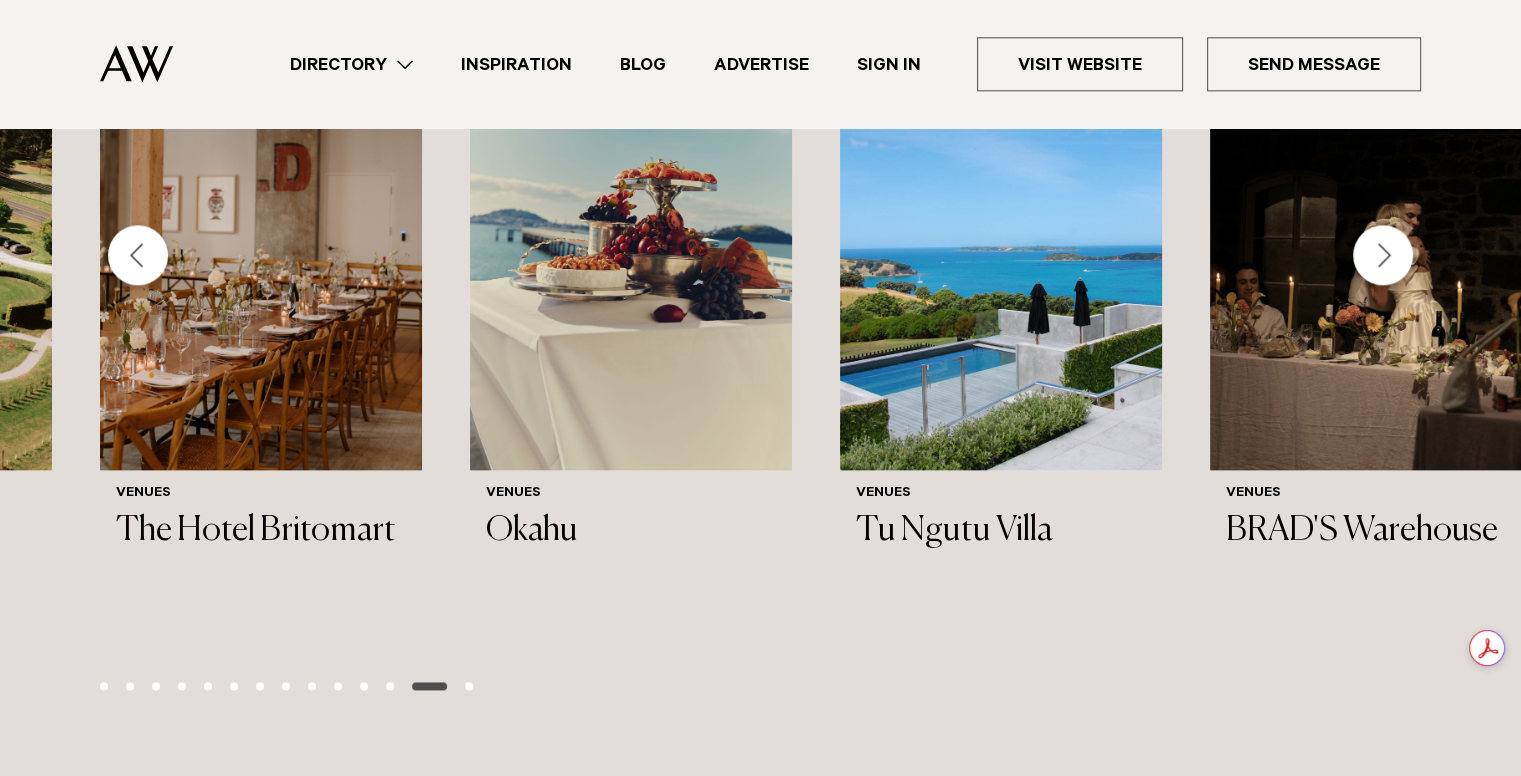 click at bounding box center [1383, 255] 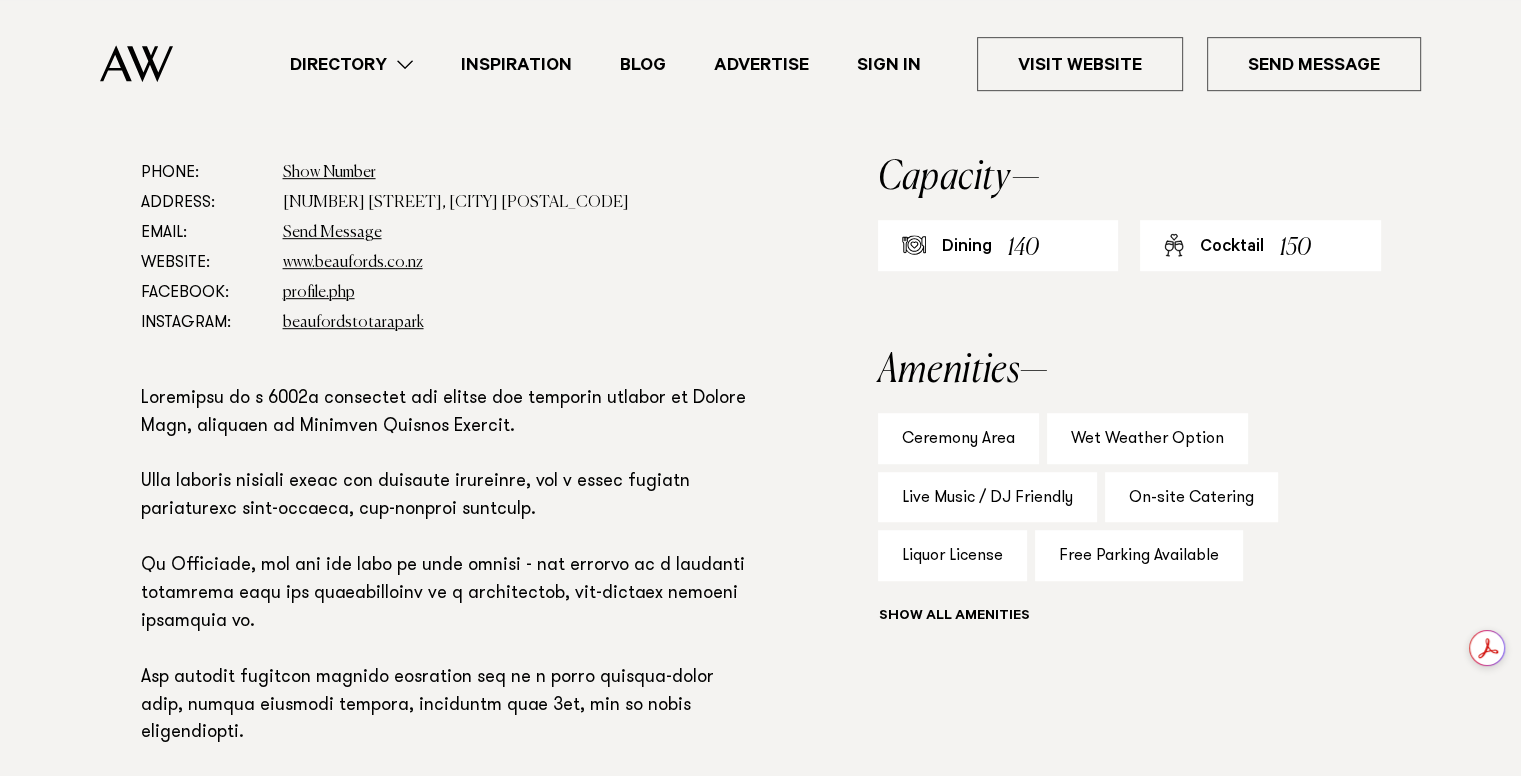 scroll, scrollTop: 1094, scrollLeft: 0, axis: vertical 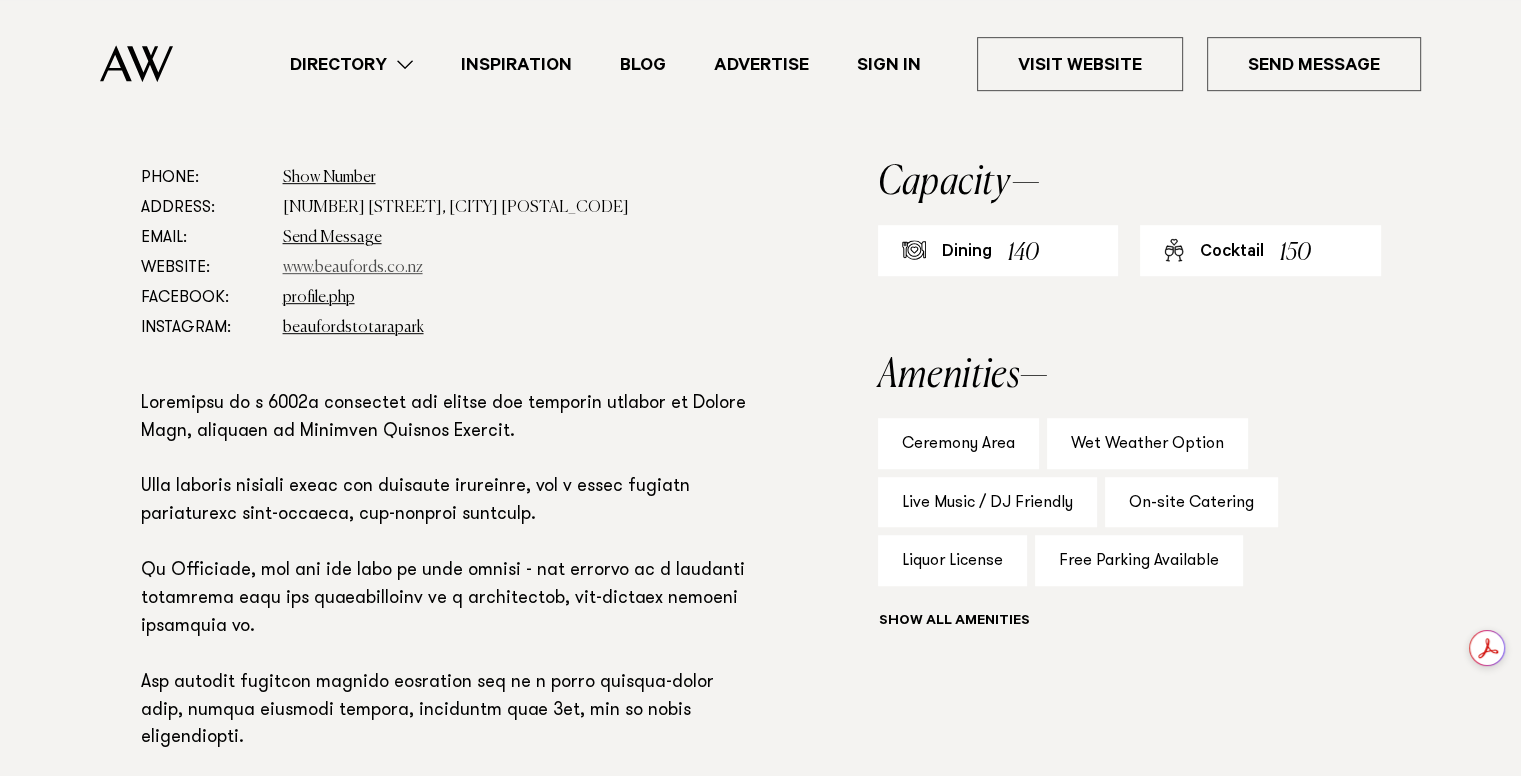 click on "www.beaufords.co.nz" at bounding box center (353, 268) 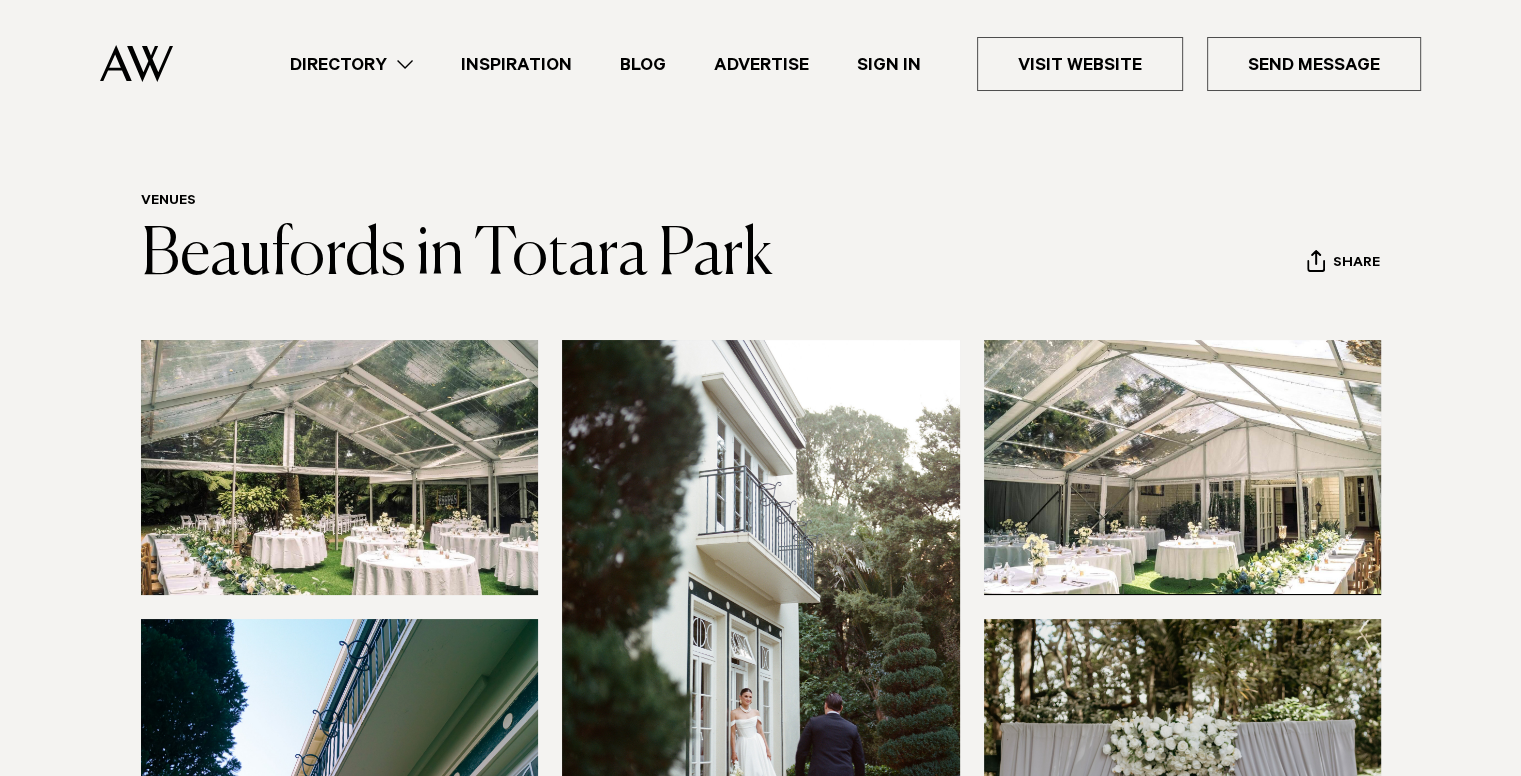 scroll, scrollTop: 0, scrollLeft: 0, axis: both 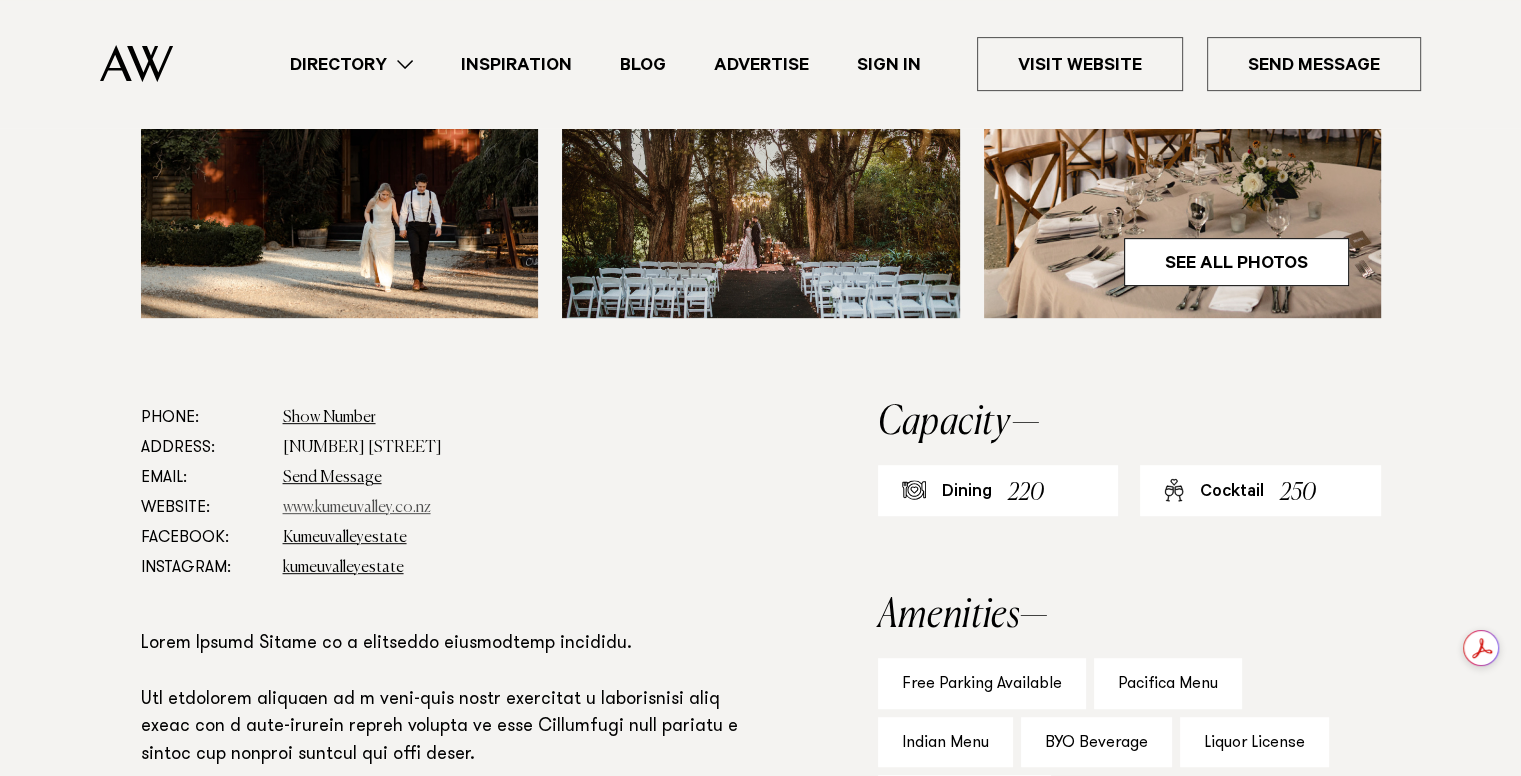 click on "www.kumeuvalley.co.nz" at bounding box center (357, 508) 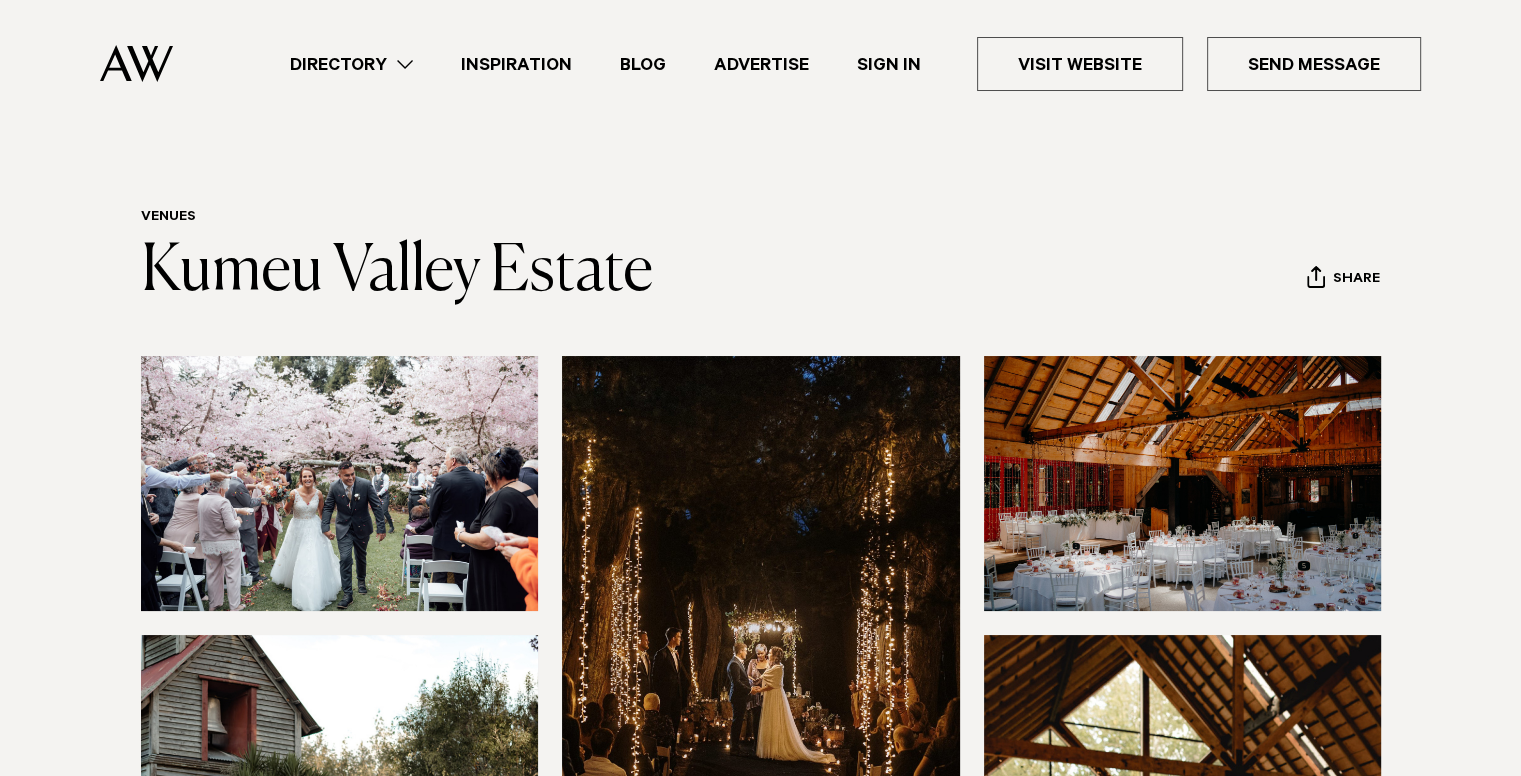 scroll, scrollTop: 0, scrollLeft: 0, axis: both 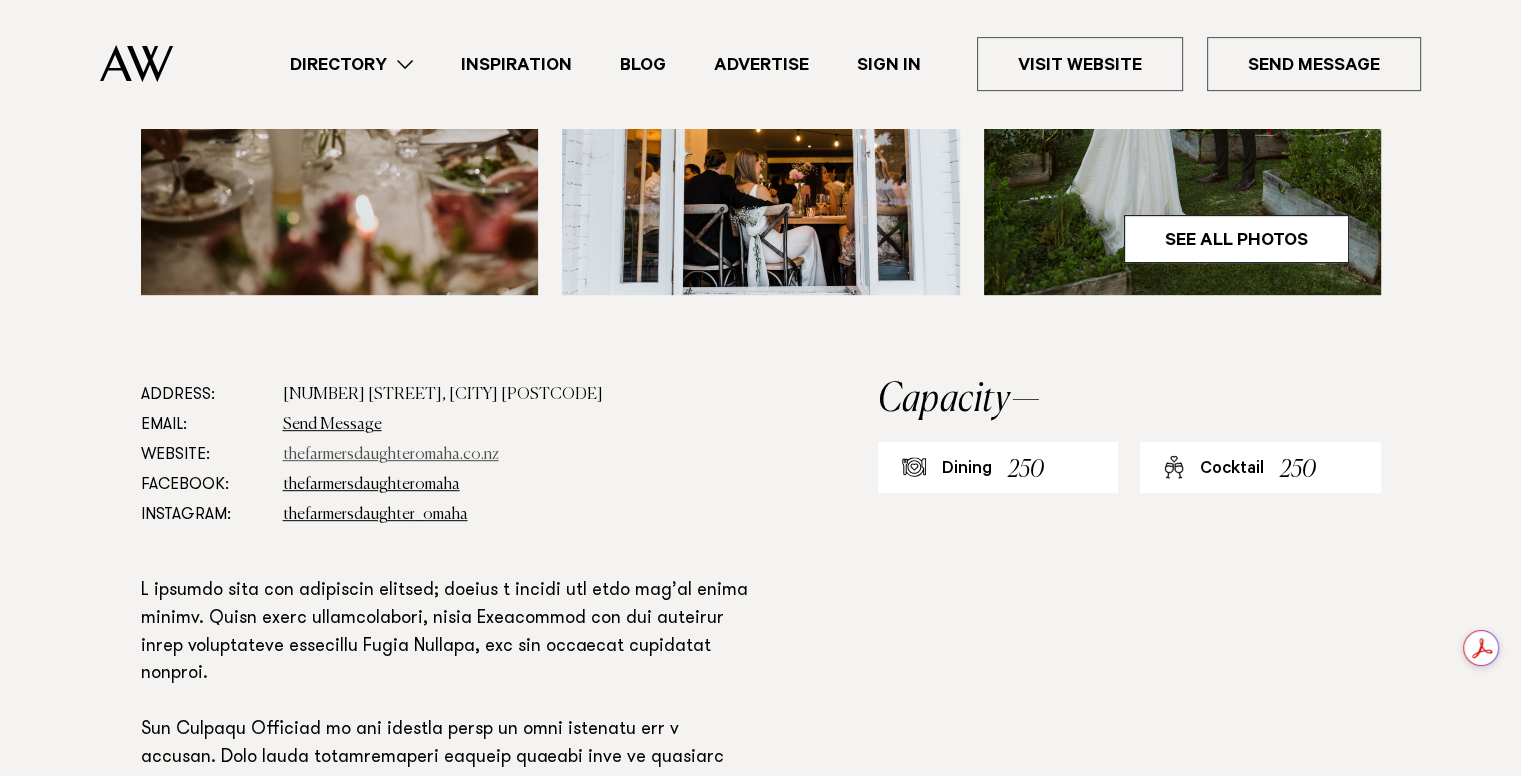 click on "thefarmersdaughteromaha.co.nz" at bounding box center (391, 455) 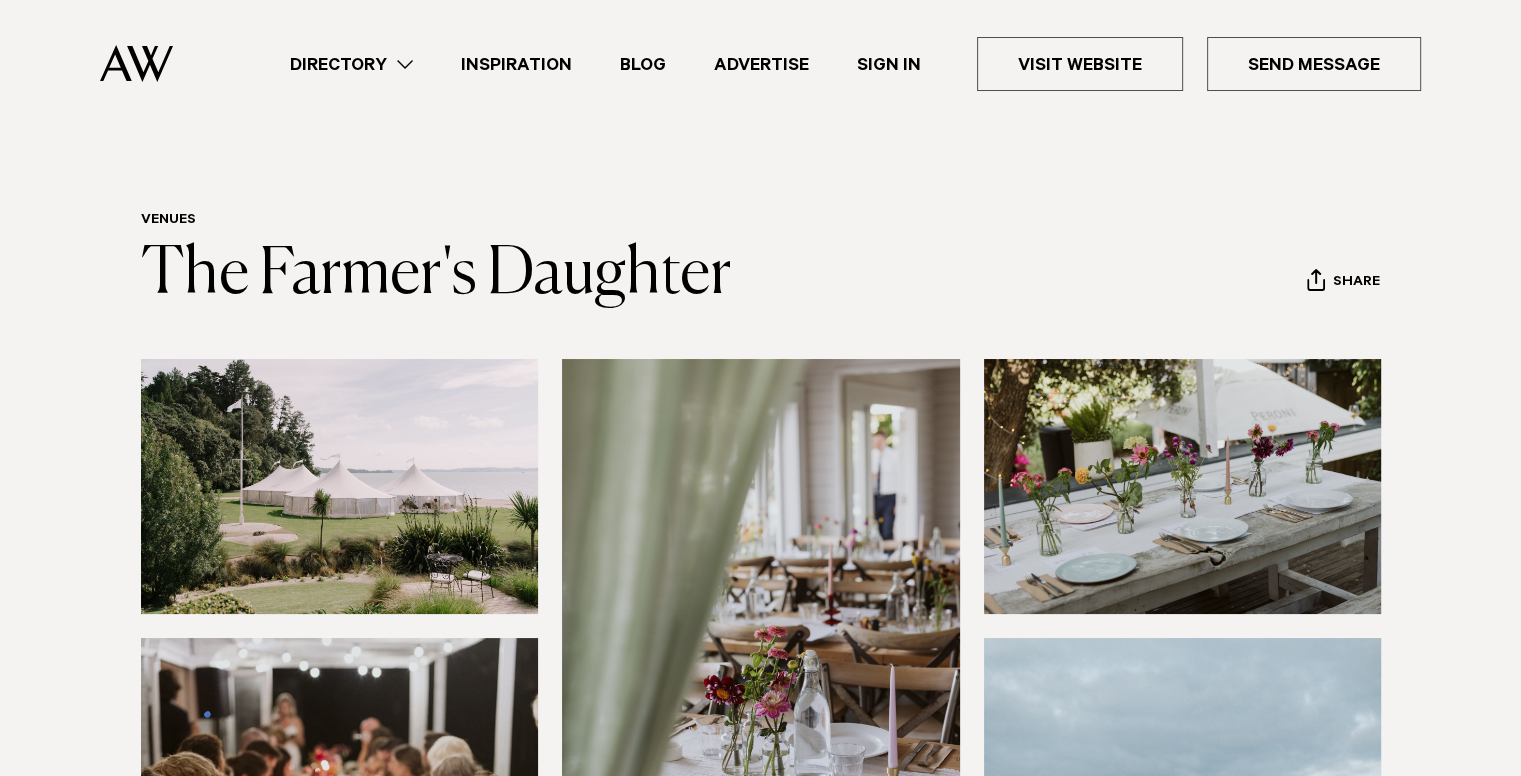 scroll, scrollTop: 0, scrollLeft: 0, axis: both 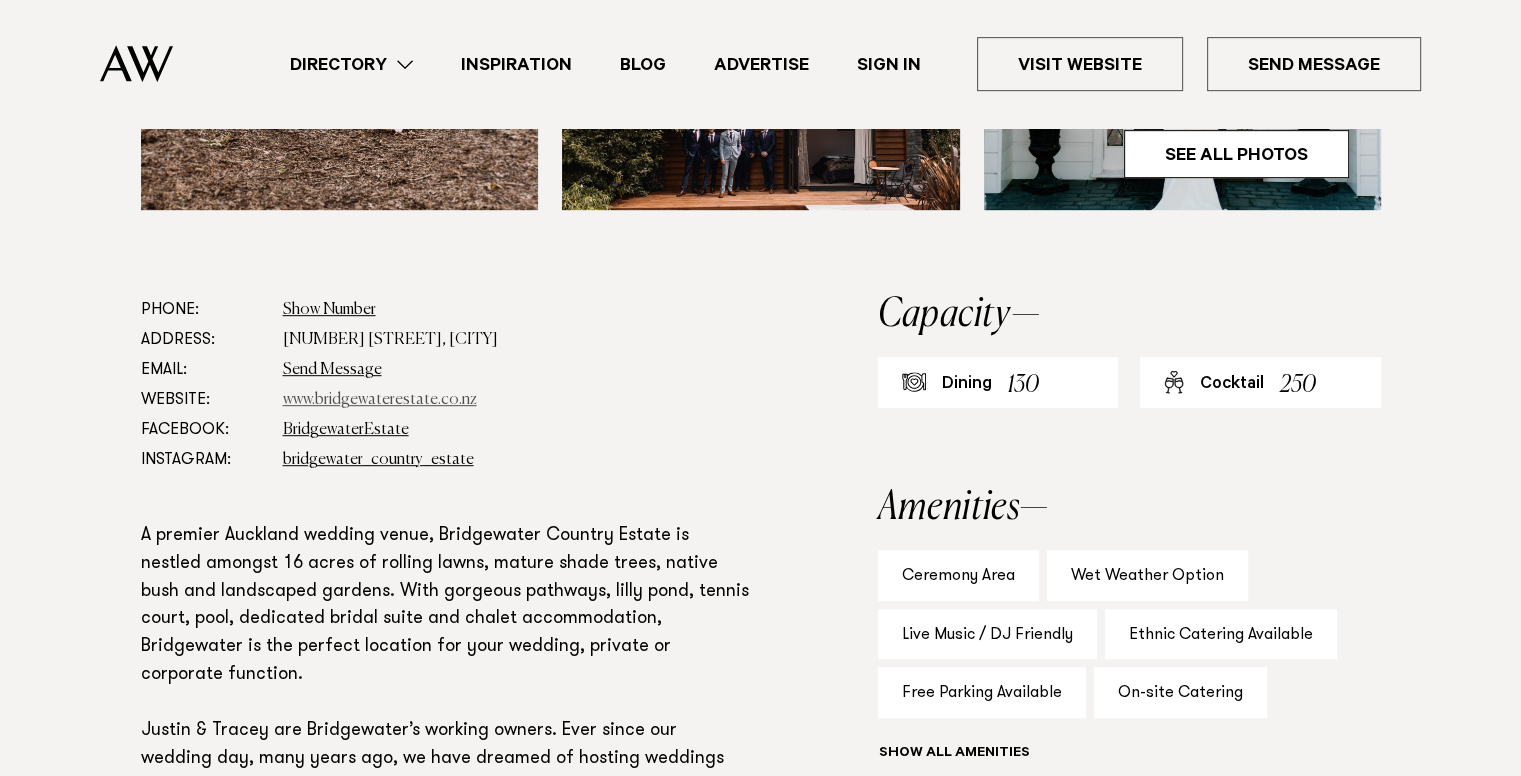 click on "www.bridgewaterestate.co.nz" at bounding box center (380, 400) 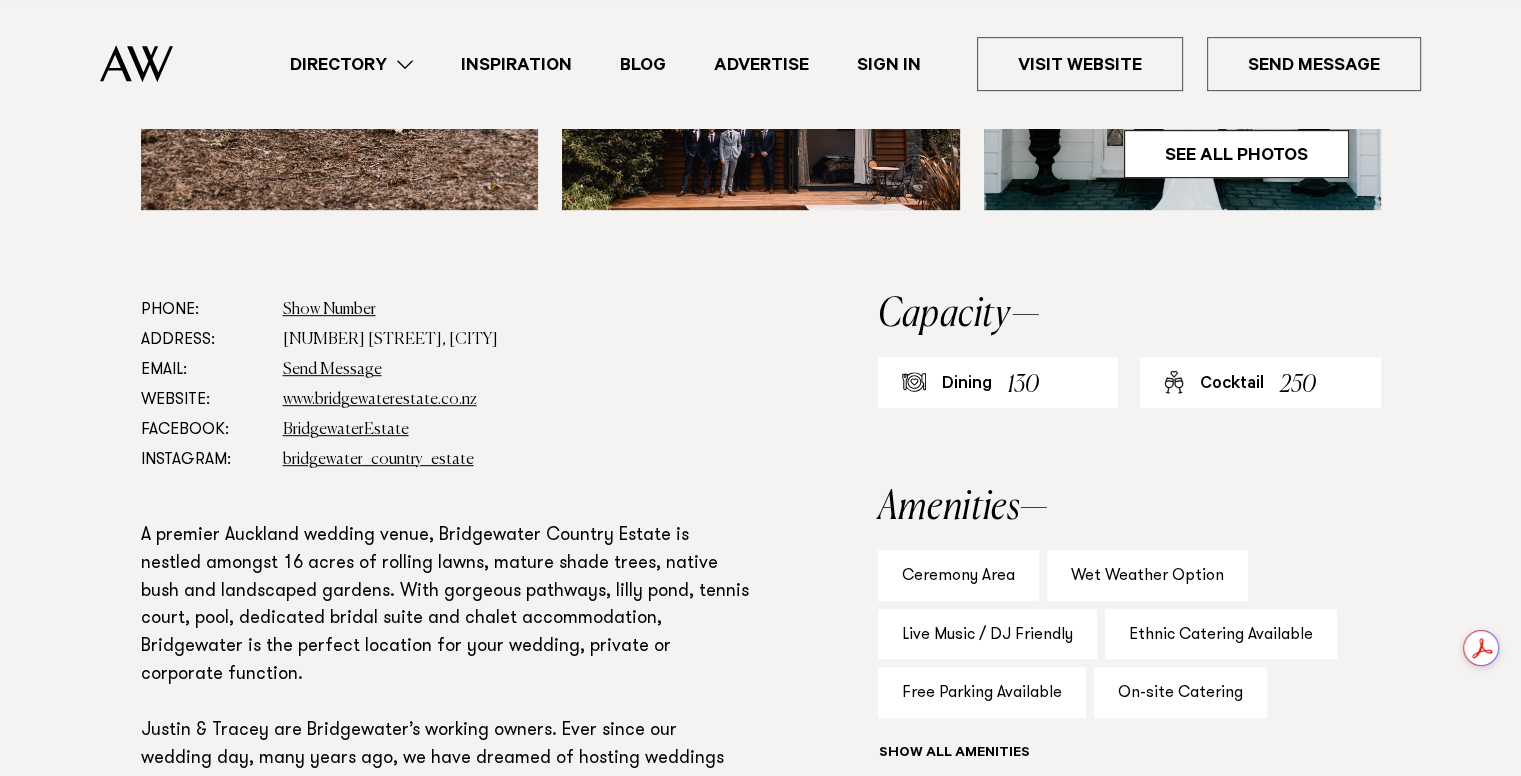 click on "561 Peak Rd, Kaukapakapa" at bounding box center (516, 340) 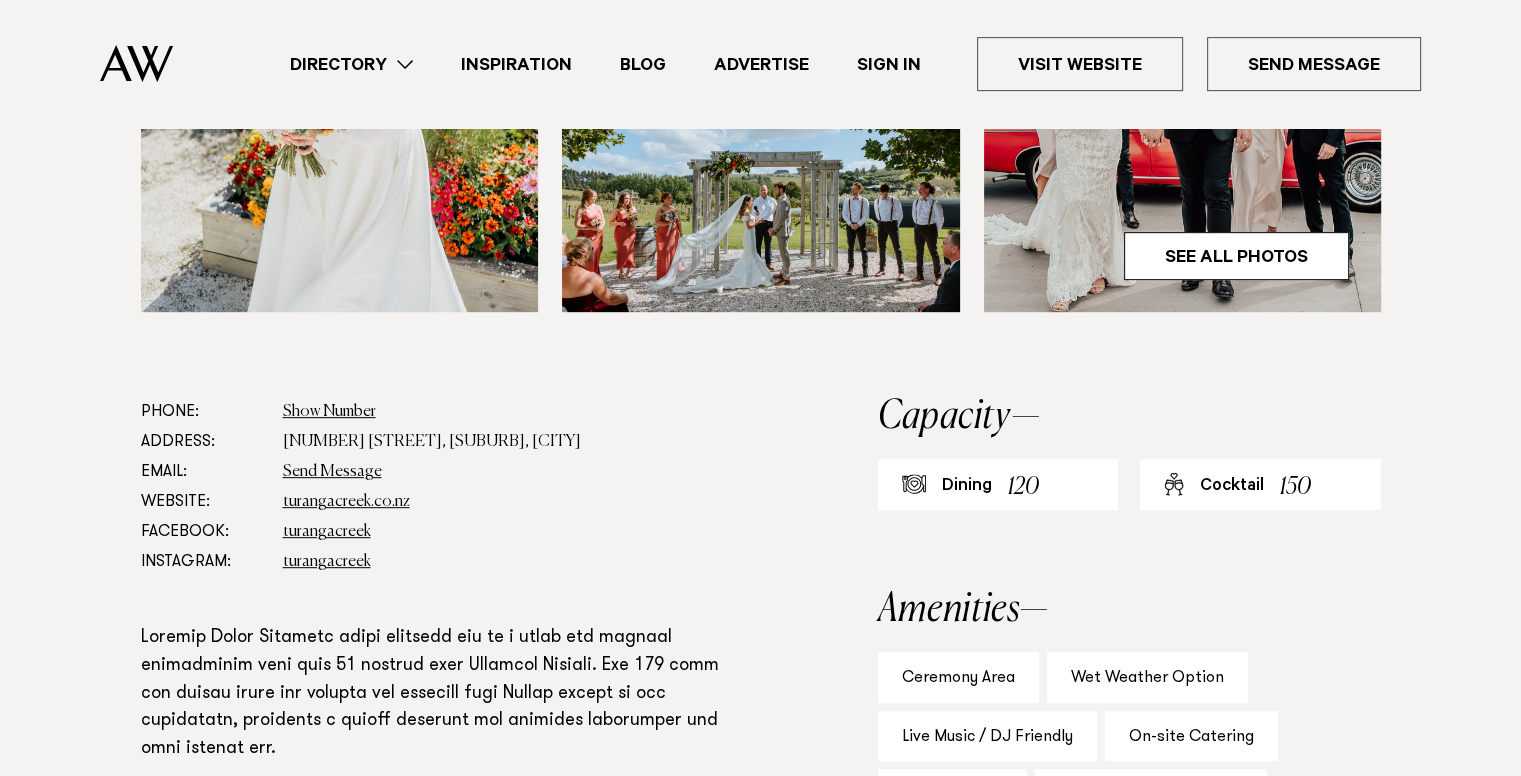 scroll, scrollTop: 862, scrollLeft: 0, axis: vertical 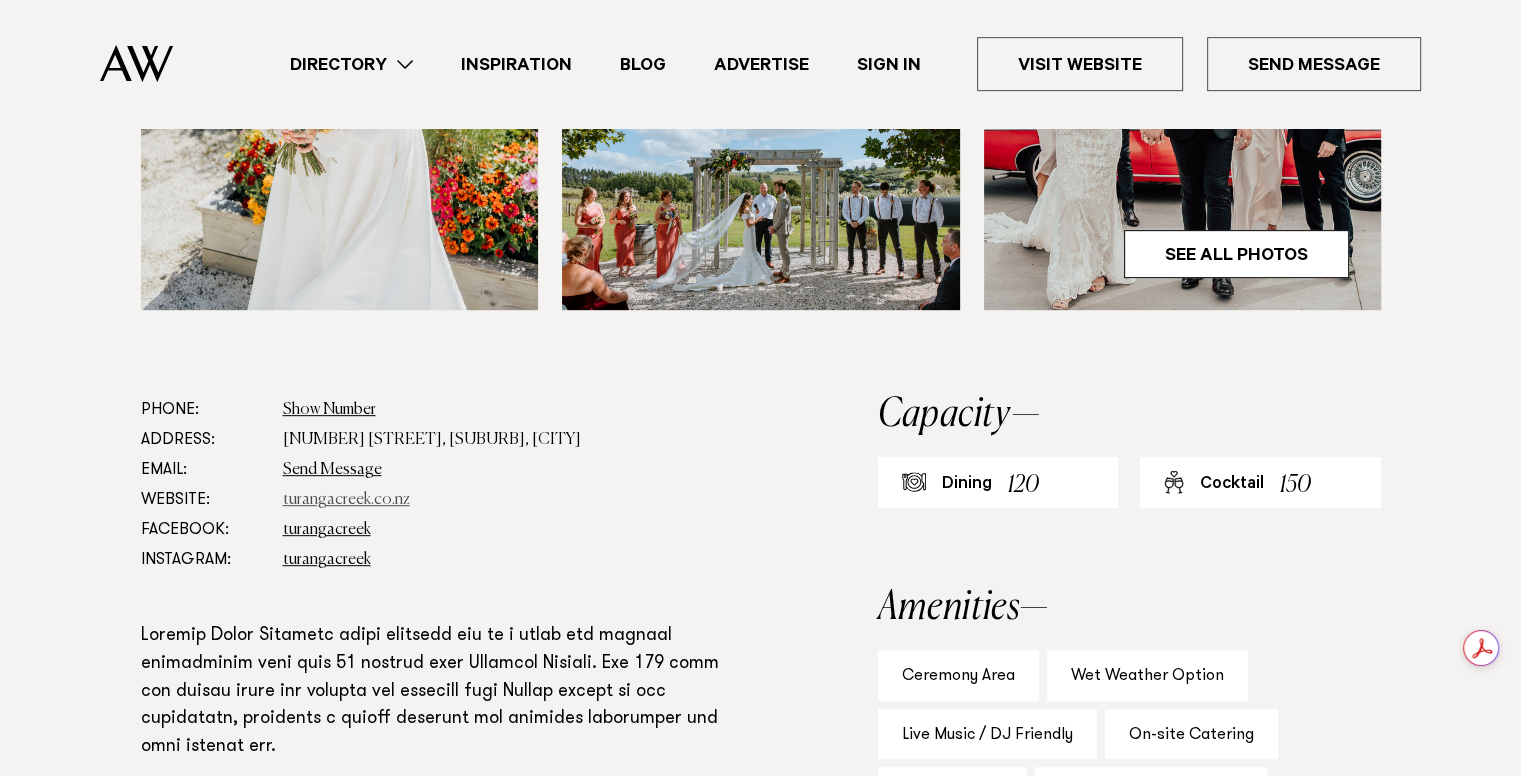 click on "turangacreek.co.nz" at bounding box center (346, 500) 